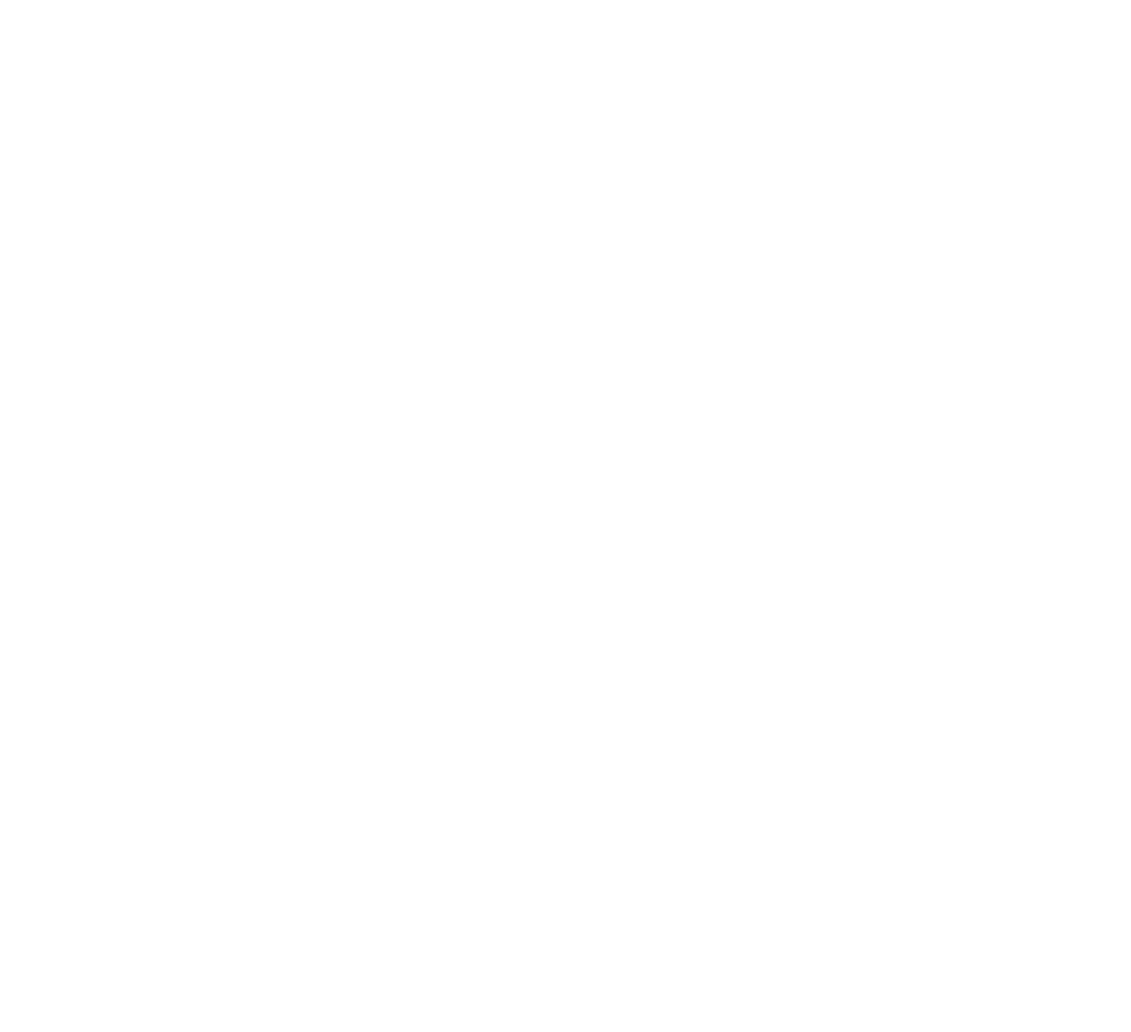 scroll, scrollTop: 0, scrollLeft: 0, axis: both 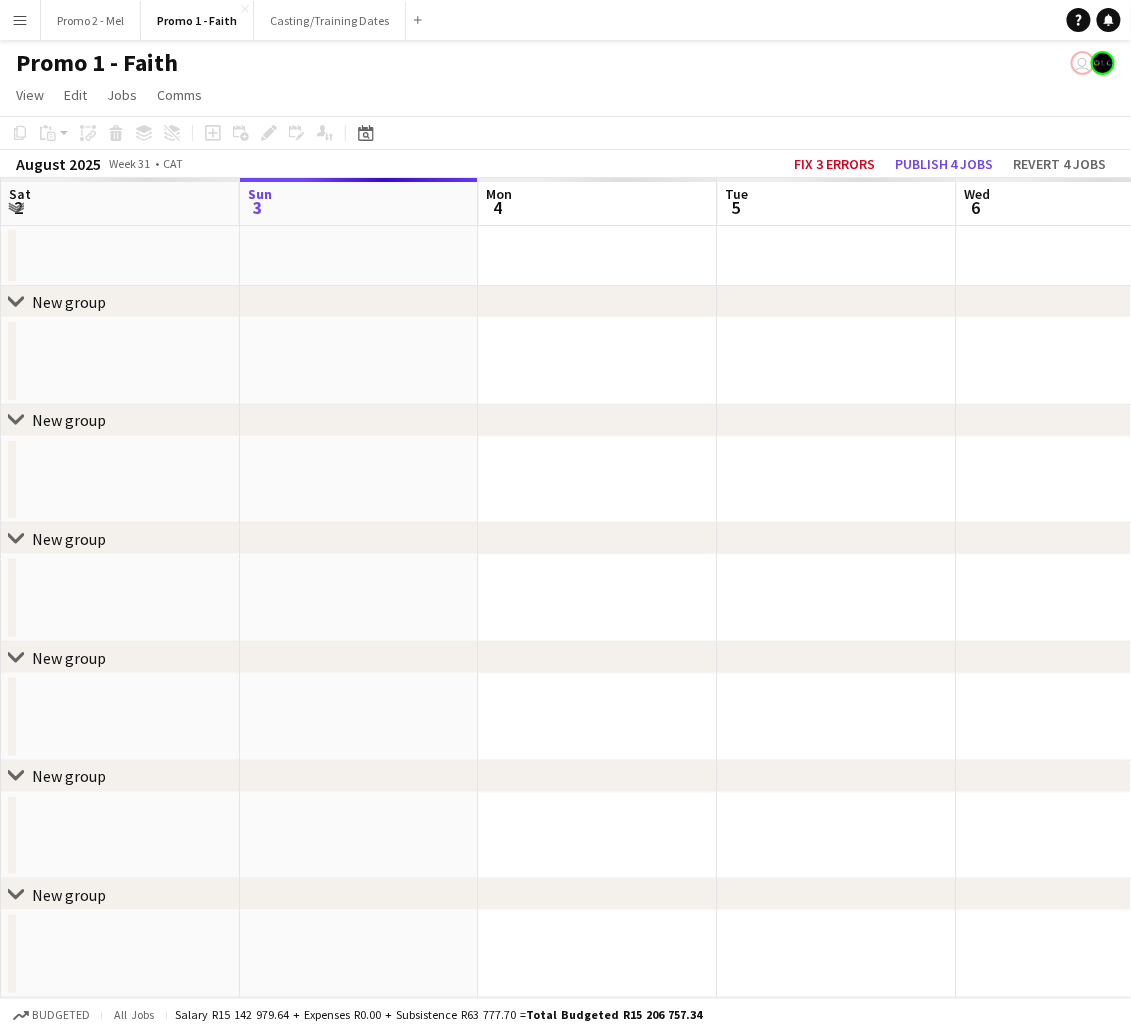 click on "Menu" at bounding box center [20, 20] 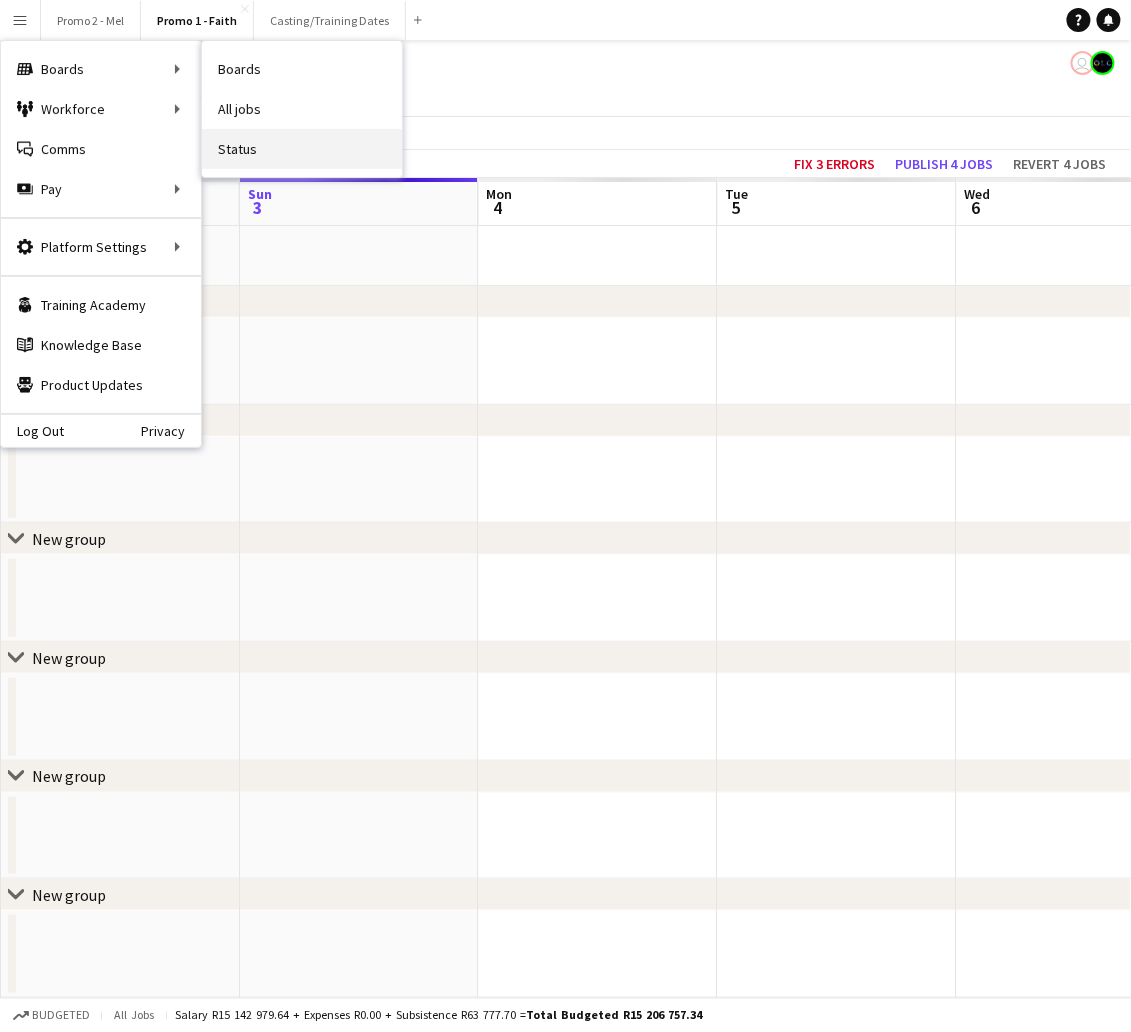 click on "Status" at bounding box center [302, 149] 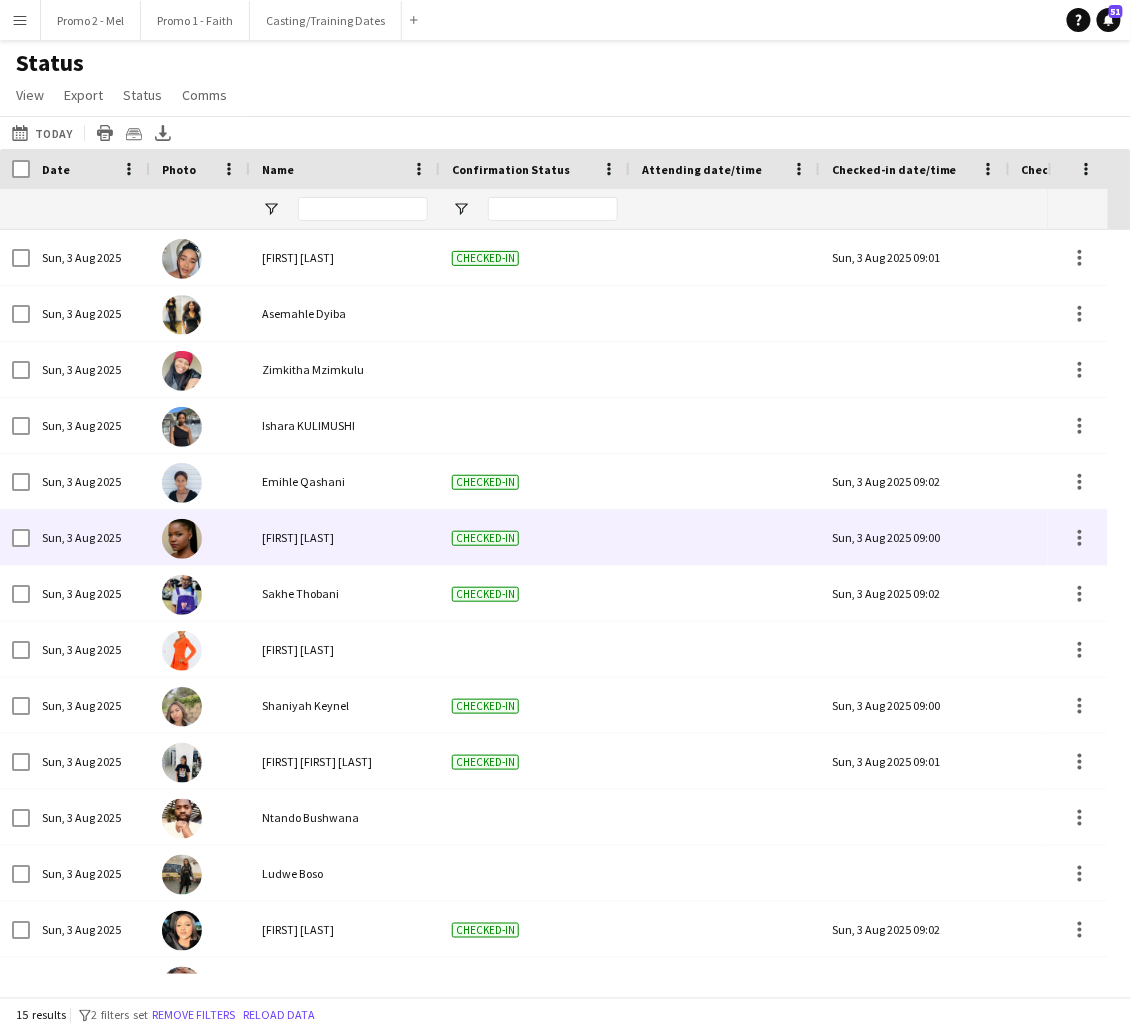 scroll, scrollTop: 0, scrollLeft: 125, axis: horizontal 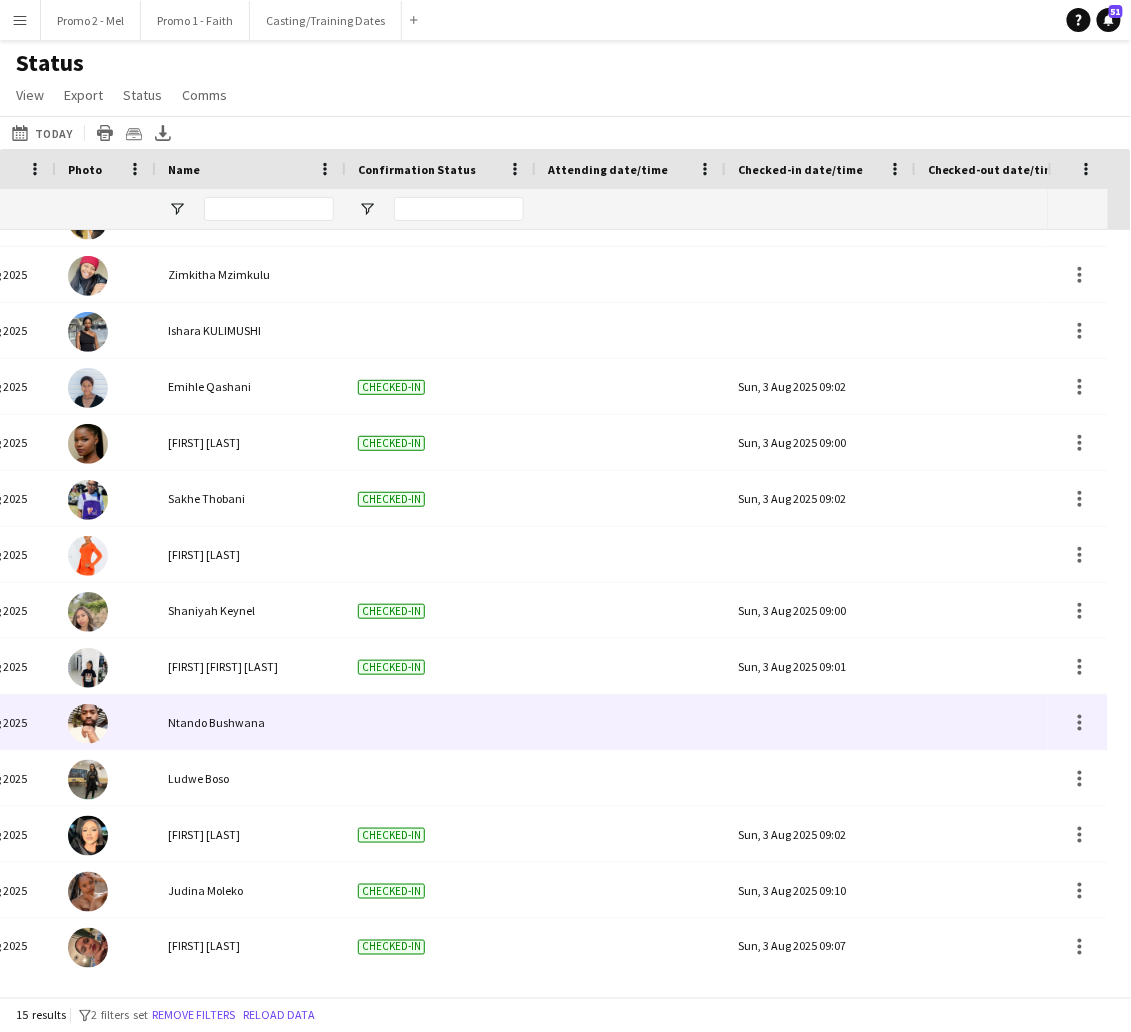 click at bounding box center [821, 722] 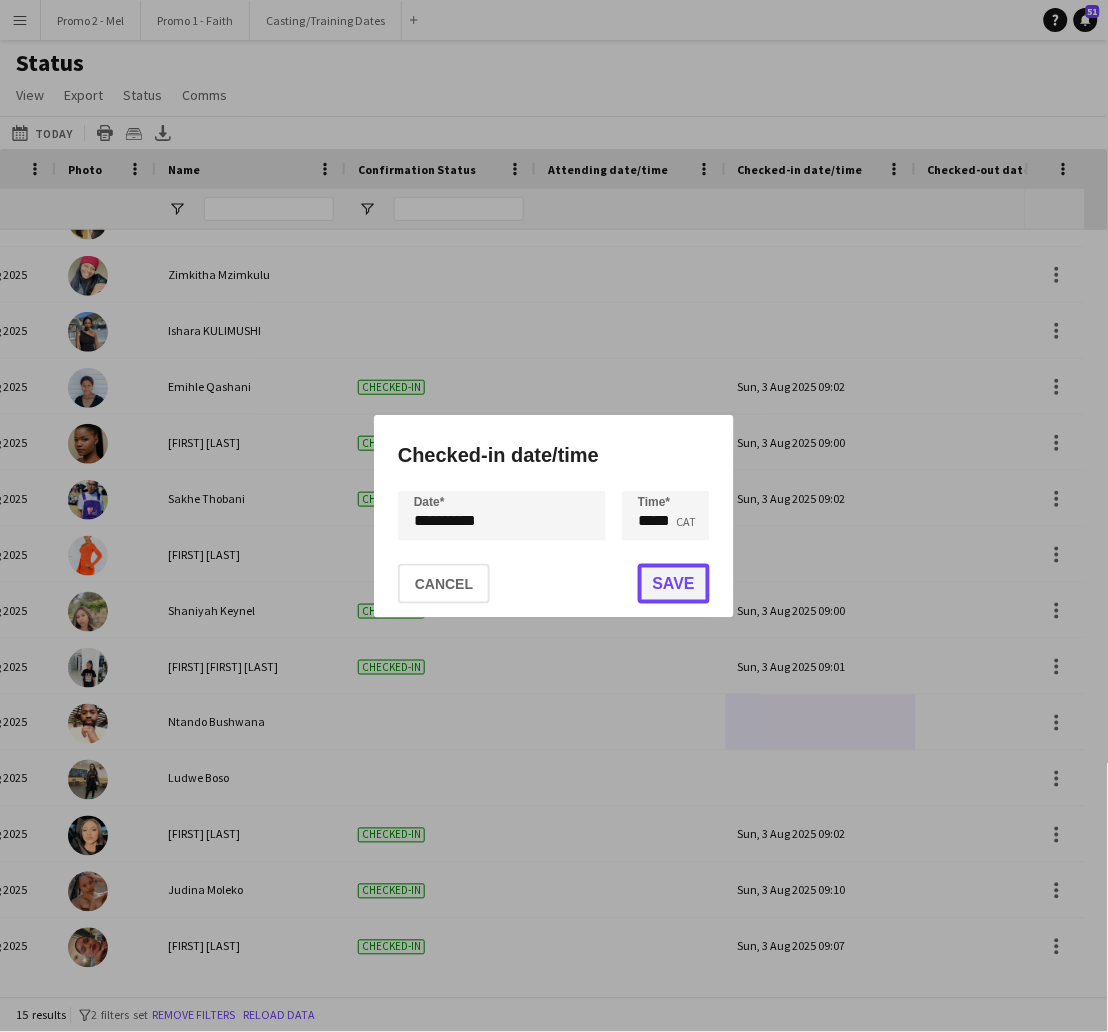 click on "Save" 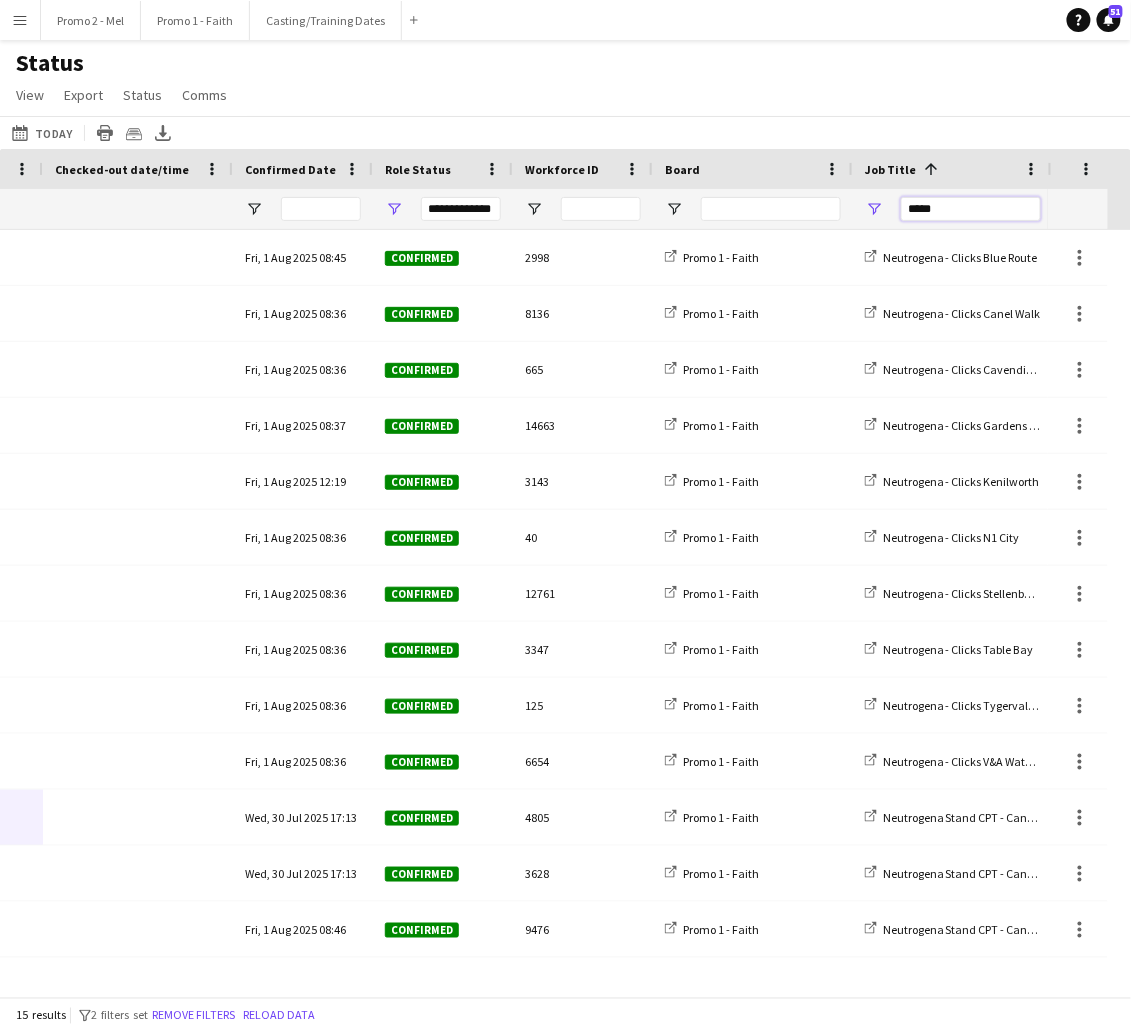 click on "*****" at bounding box center [971, 209] 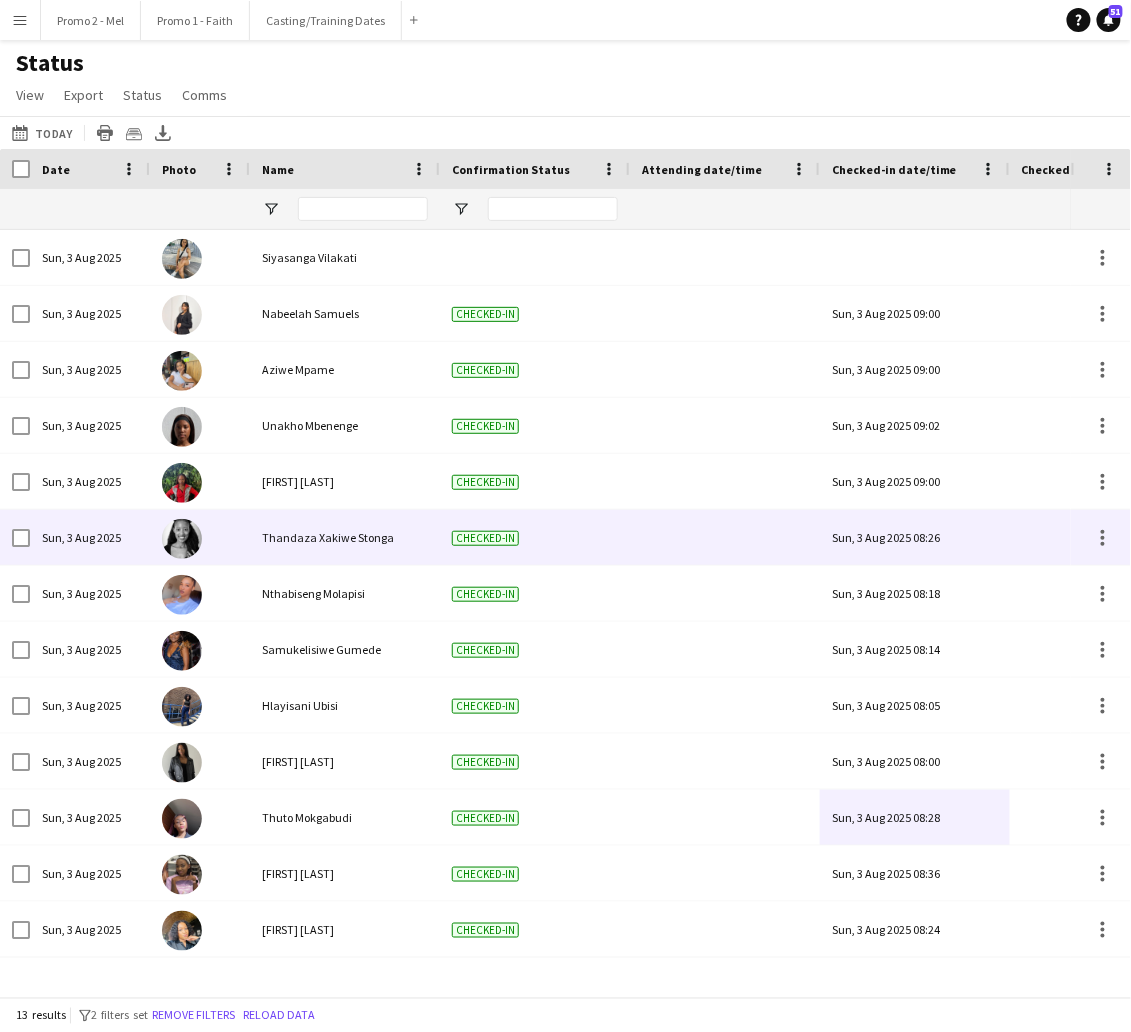 type on "*********" 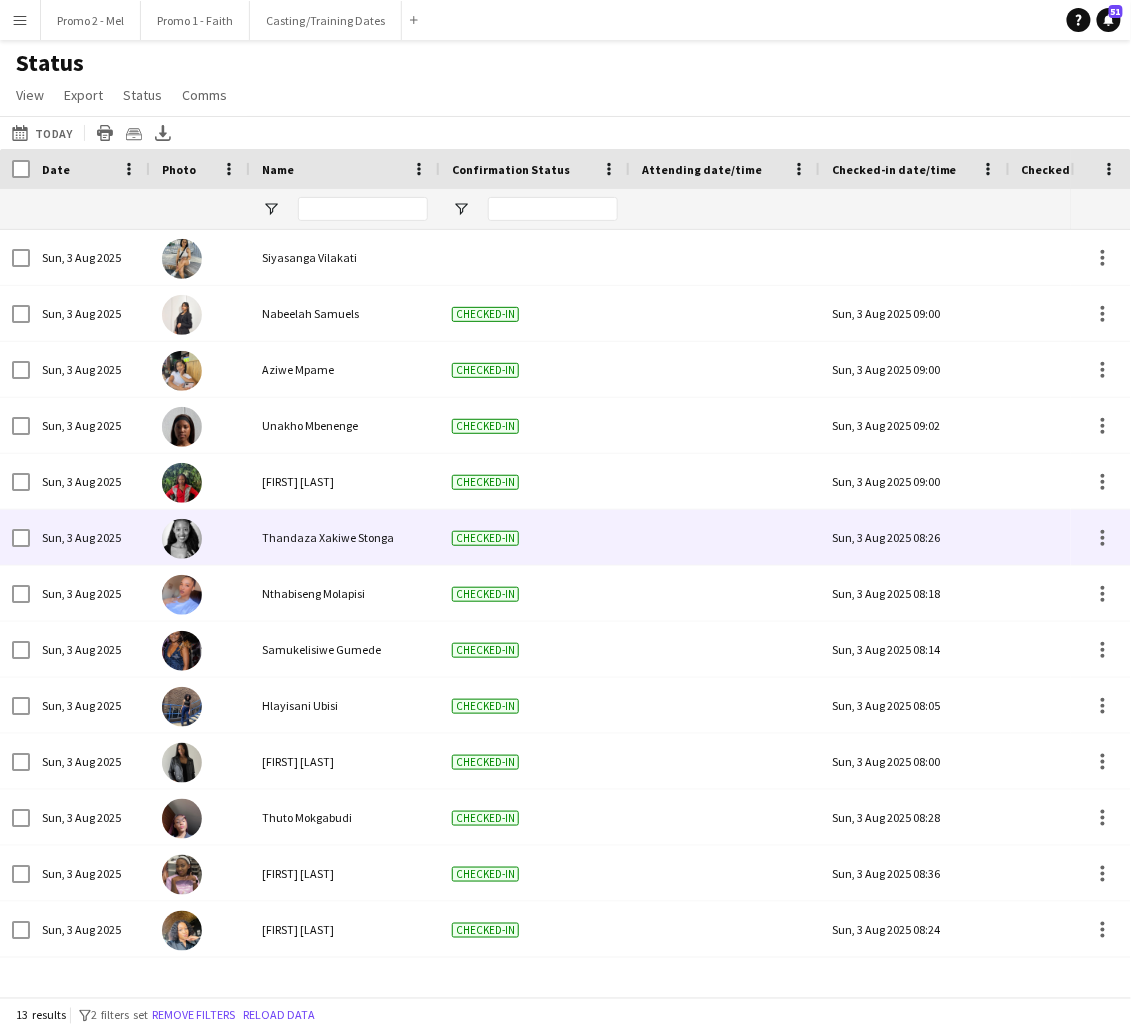 click on "Checked-in" at bounding box center [535, 537] 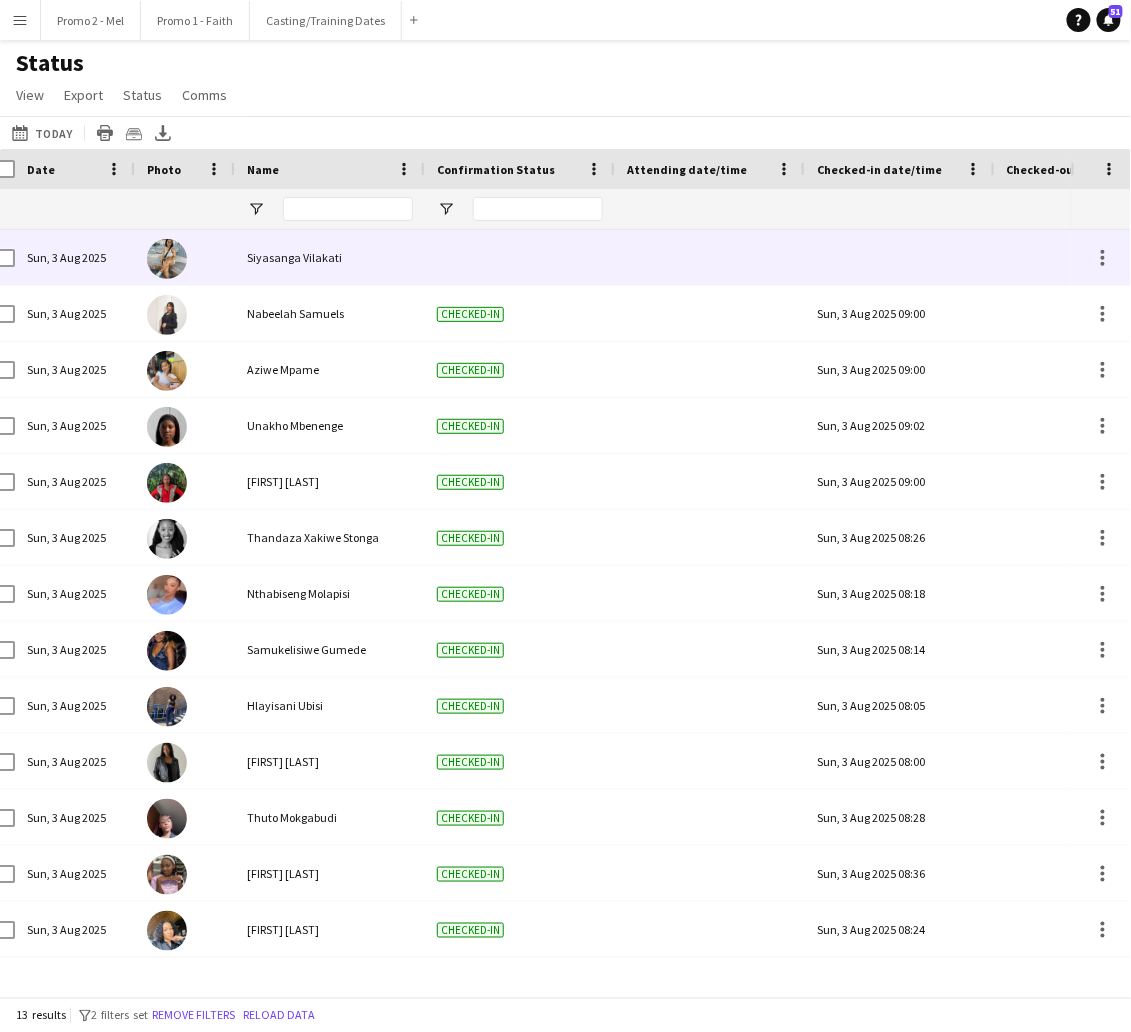 click at bounding box center [900, 257] 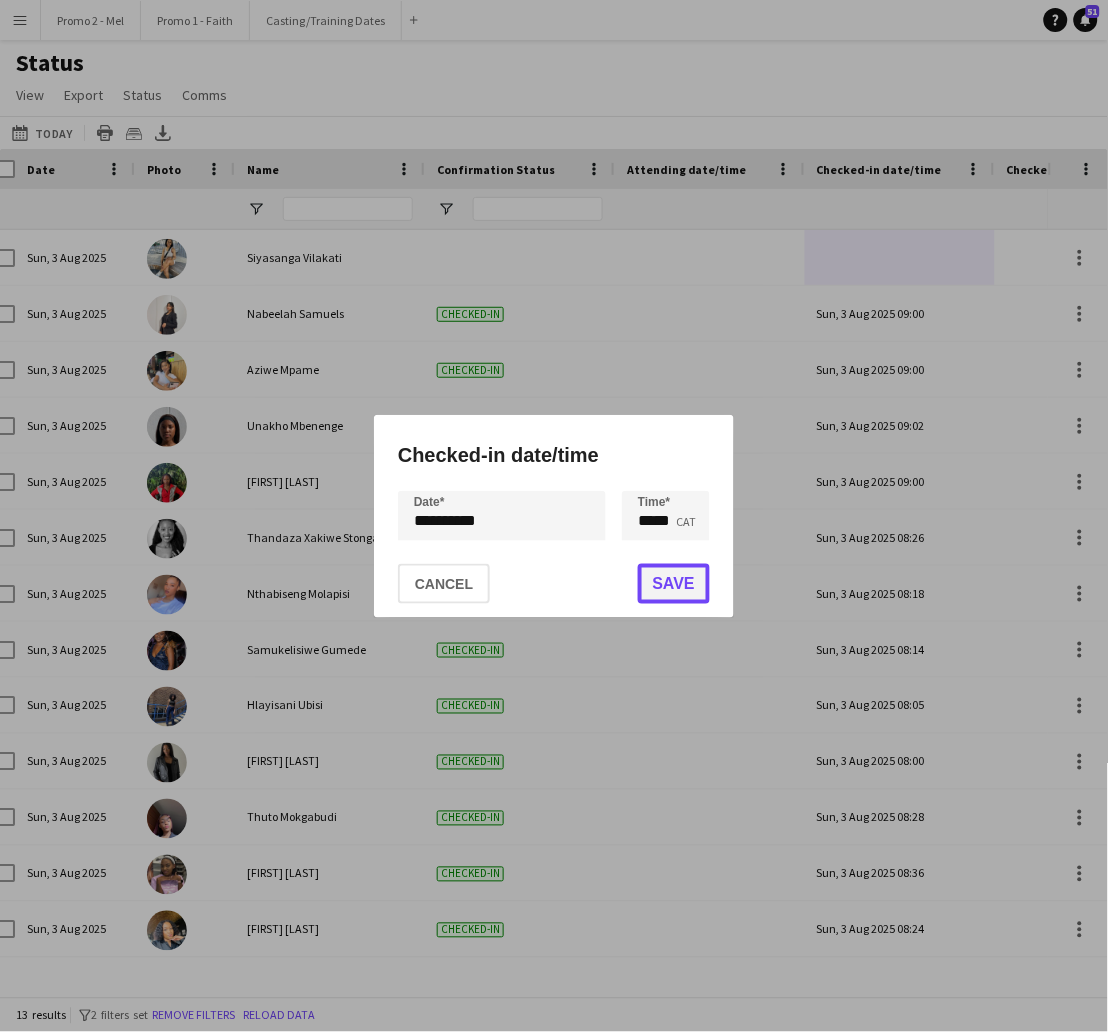 click on "Save" 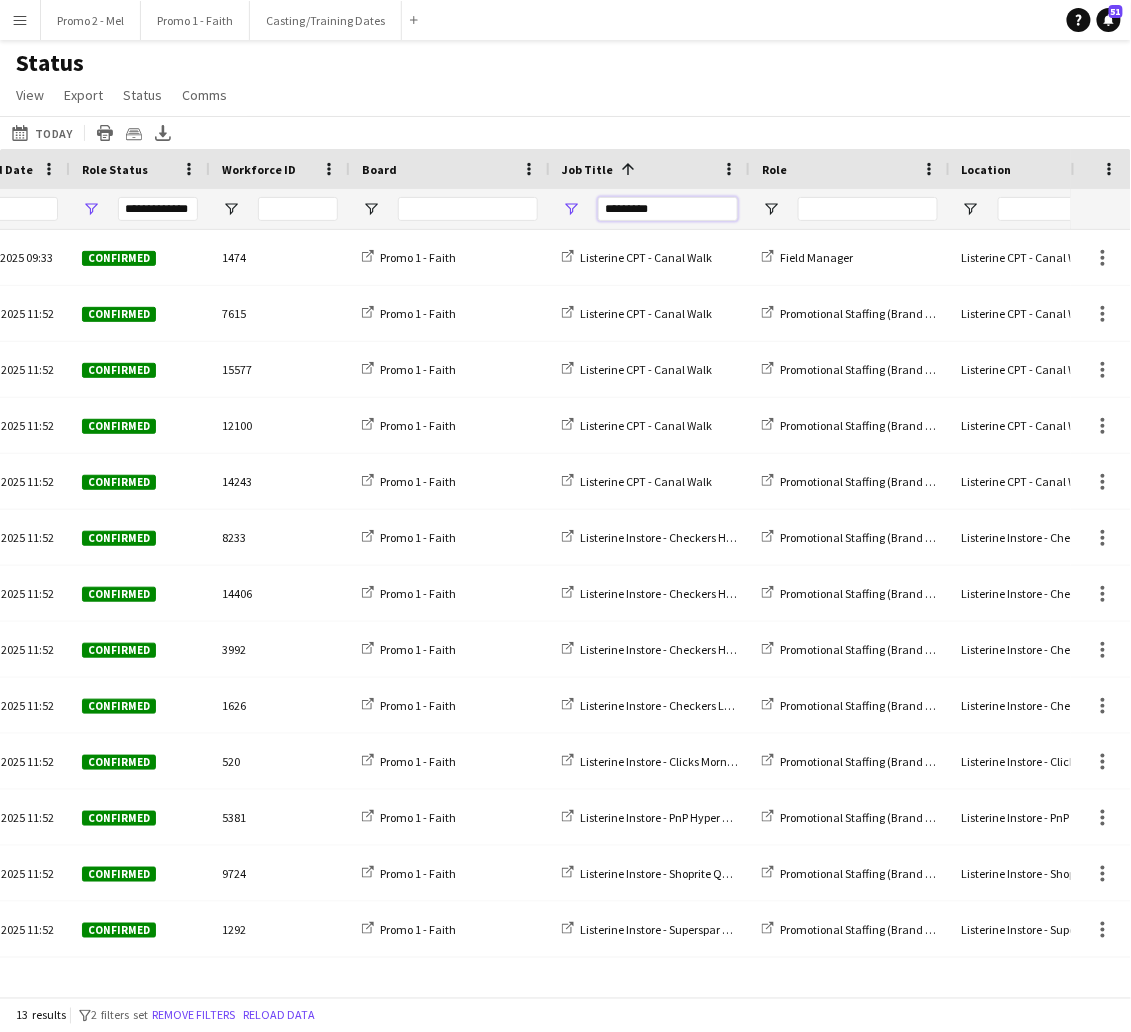 click on "*********" at bounding box center [668, 209] 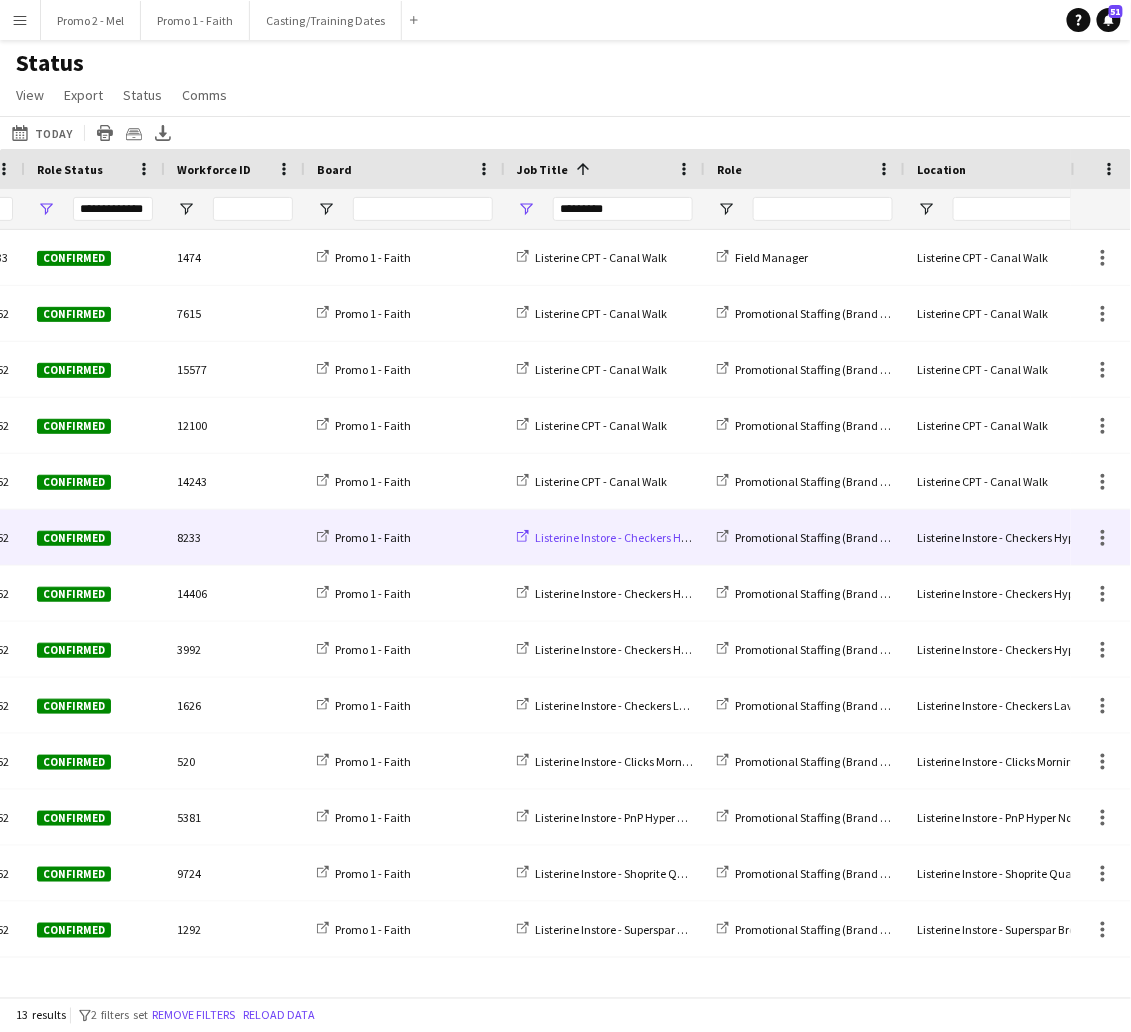 click on "Listerine Instore - Checkers Hyper Fourways" at bounding box center (1005, 537) 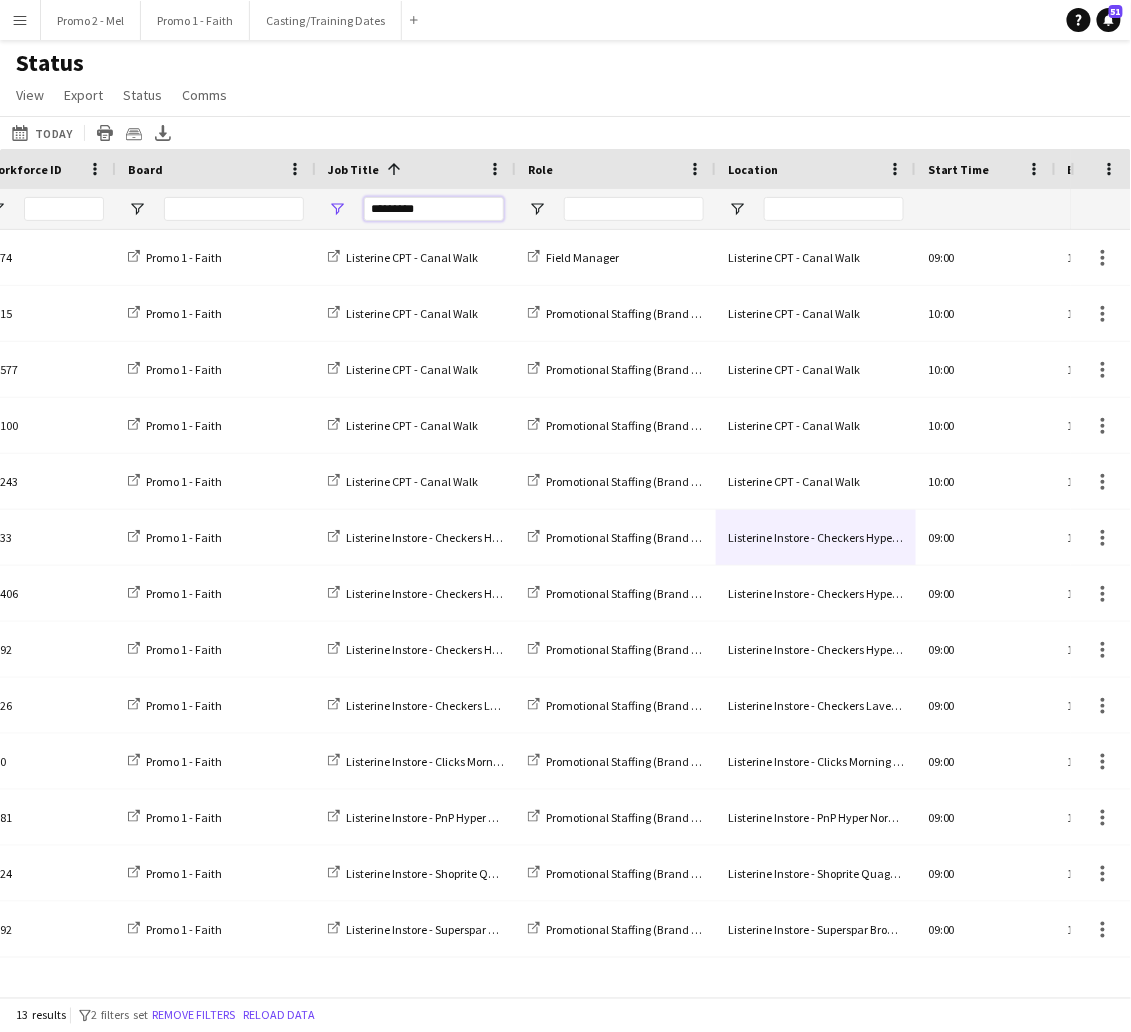 click on "*********" at bounding box center [434, 209] 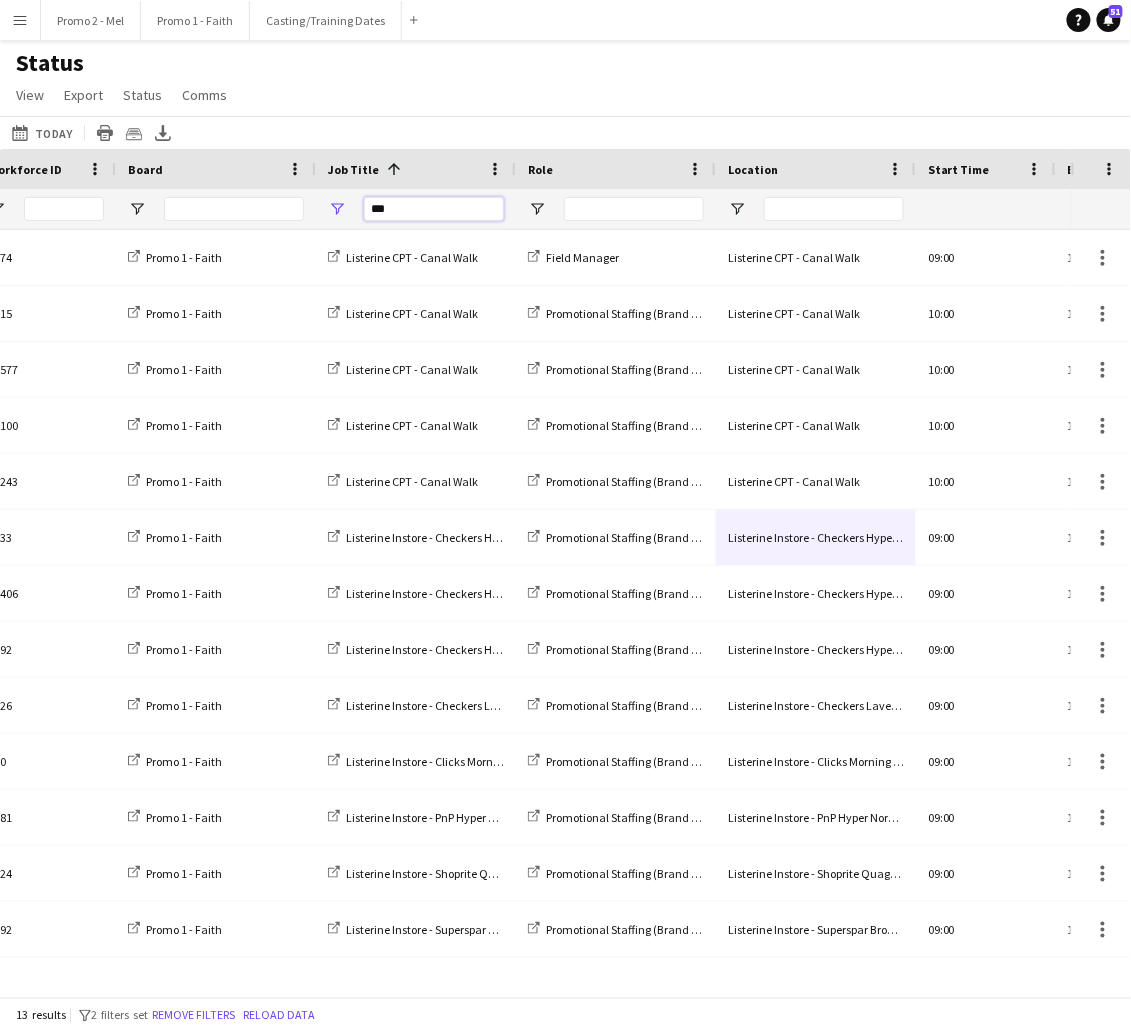 type on "****" 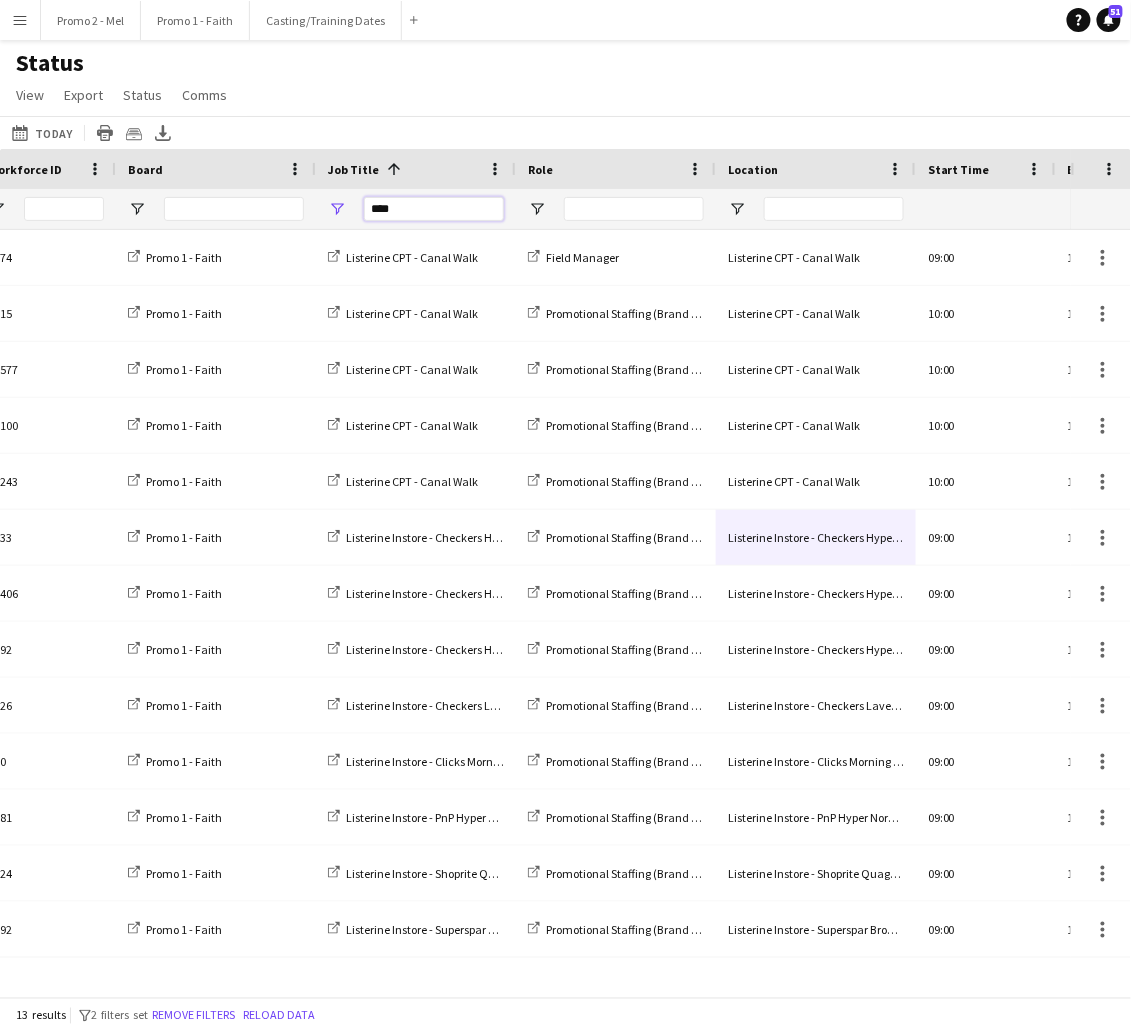 type on "***" 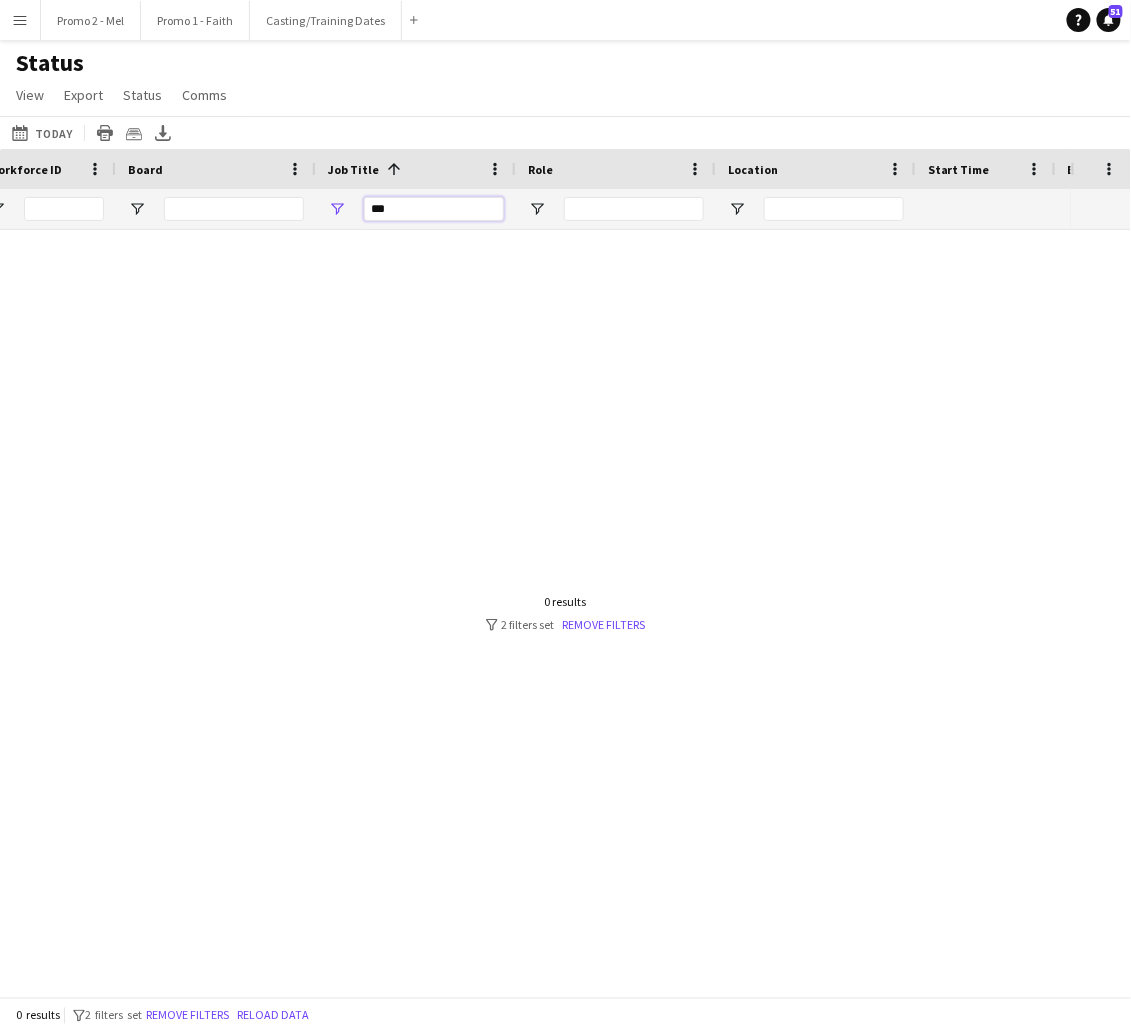 type on "**" 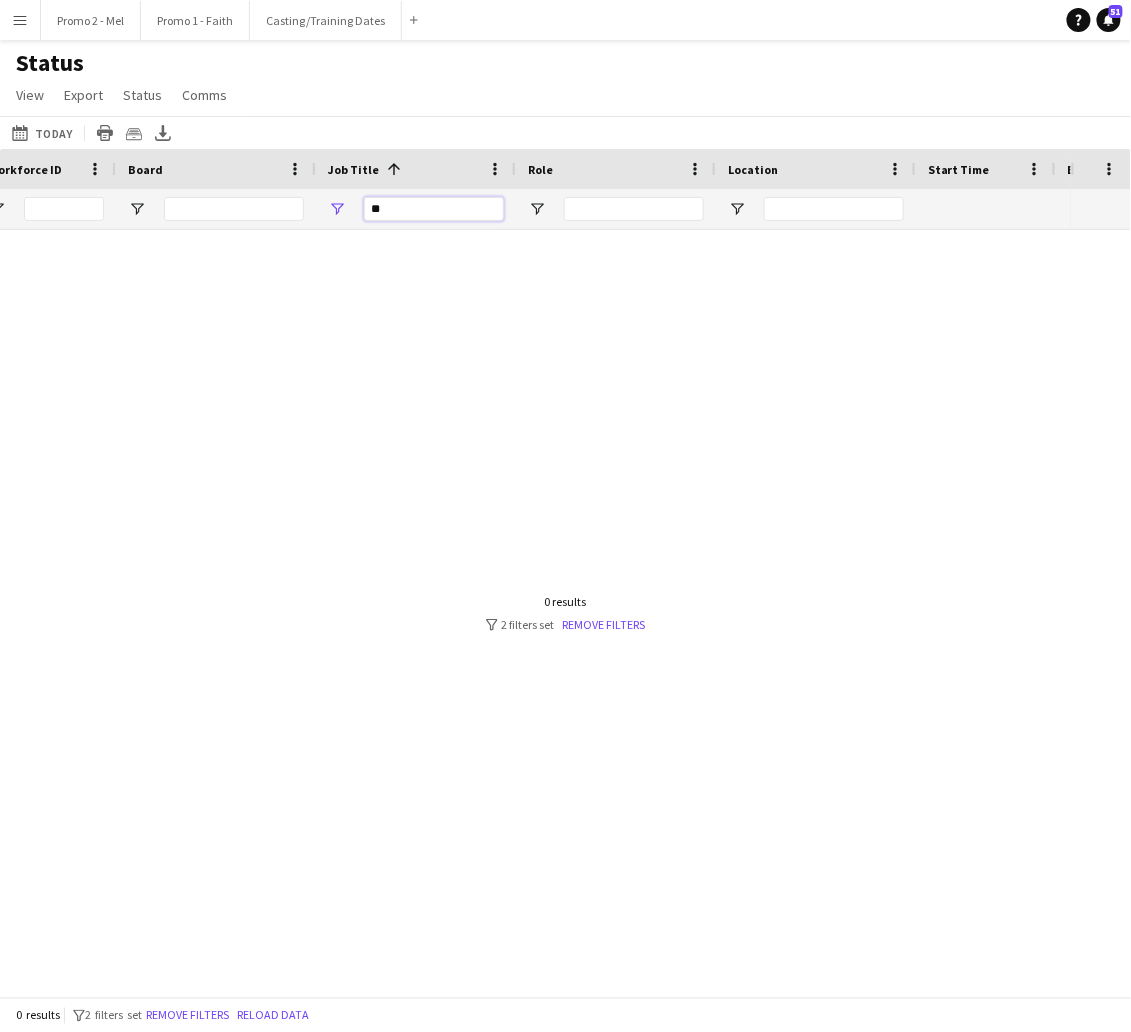 type on "**********" 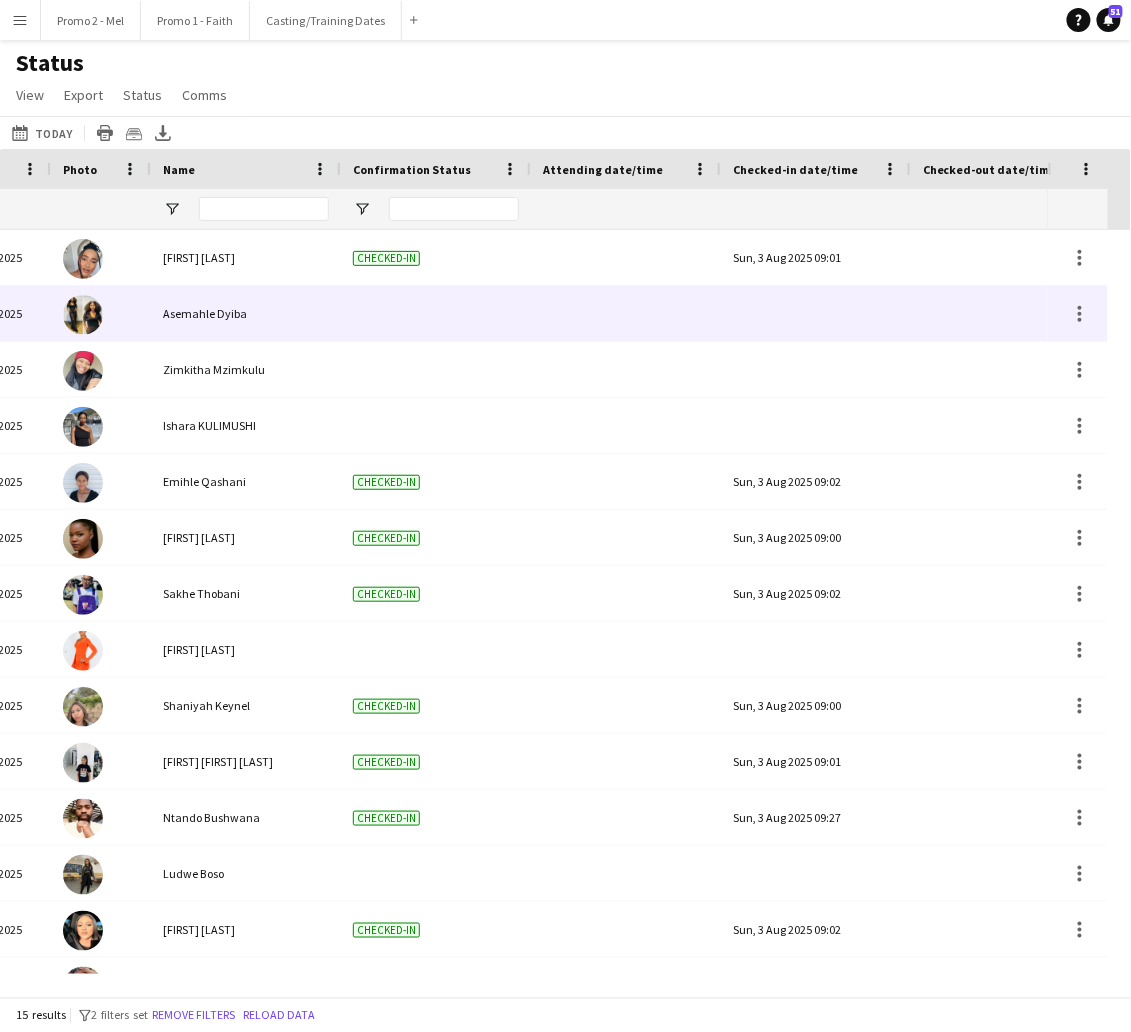 type on "**********" 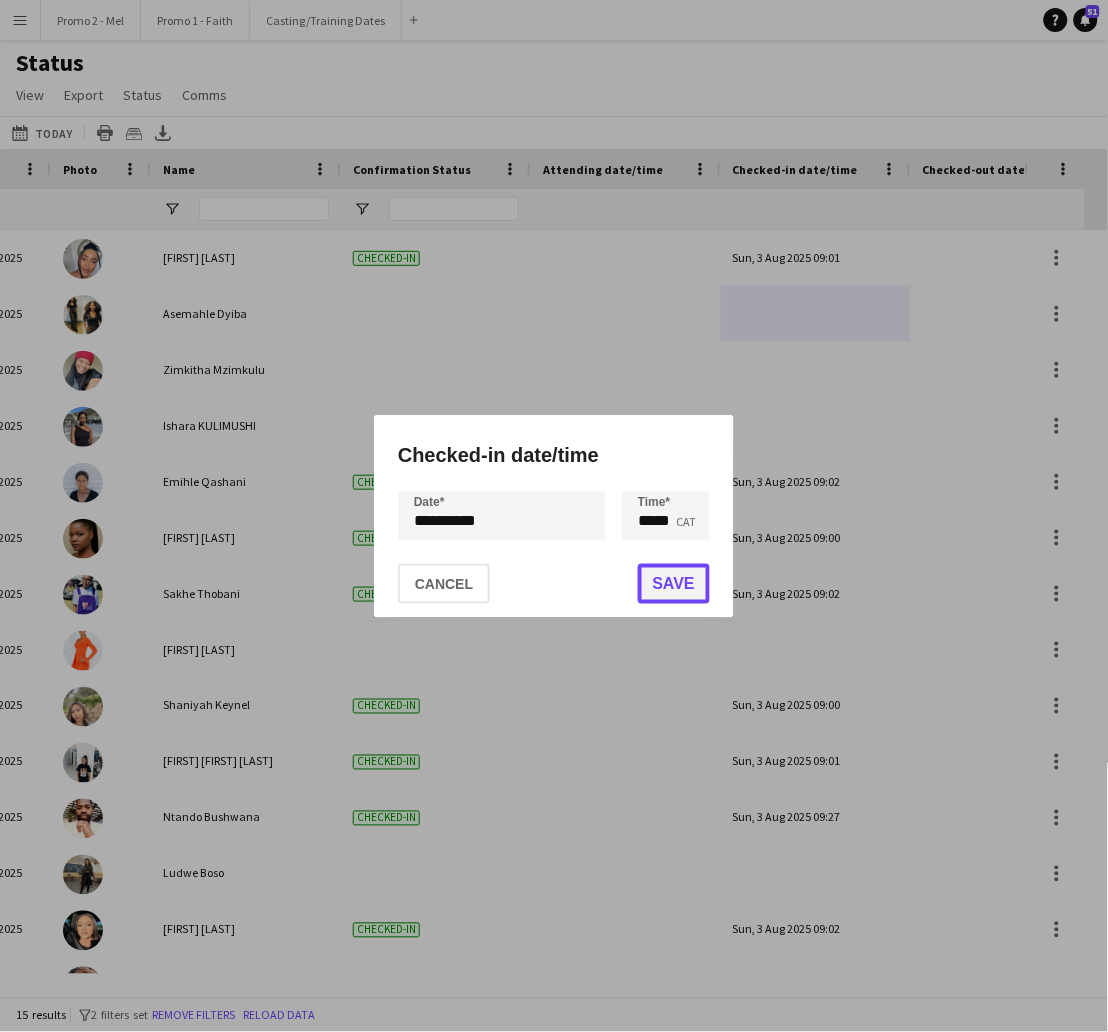 click on "Save" 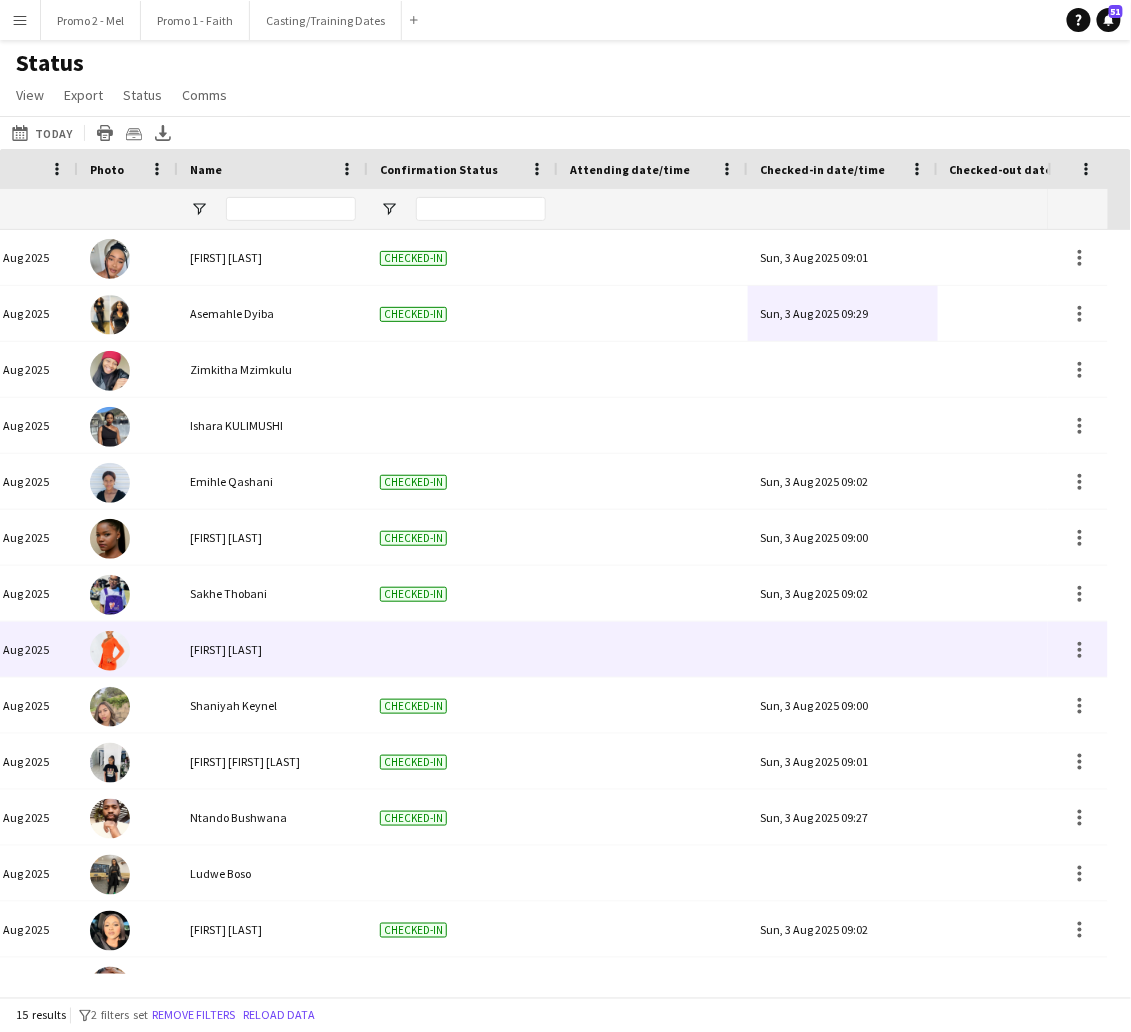click at bounding box center (843, 649) 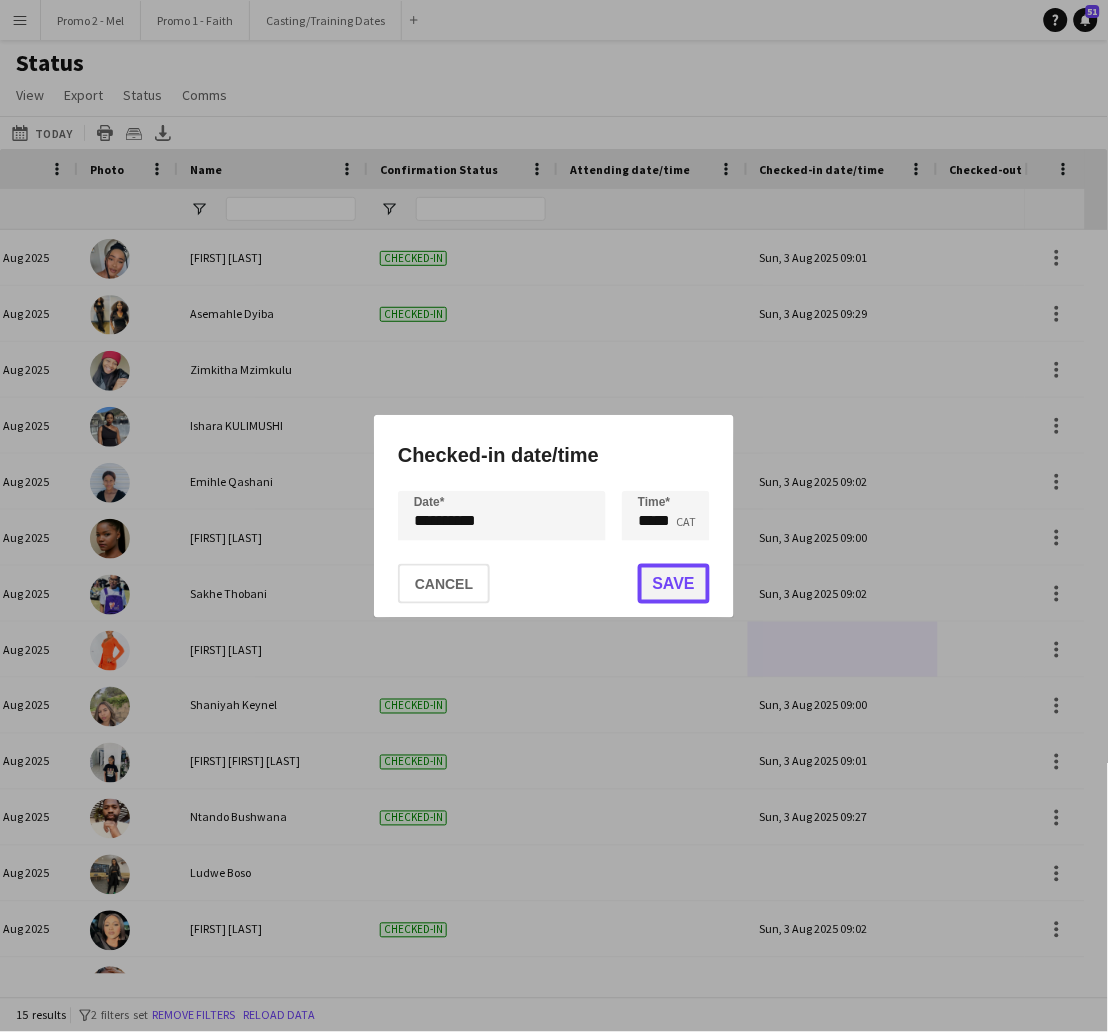 click on "Save" 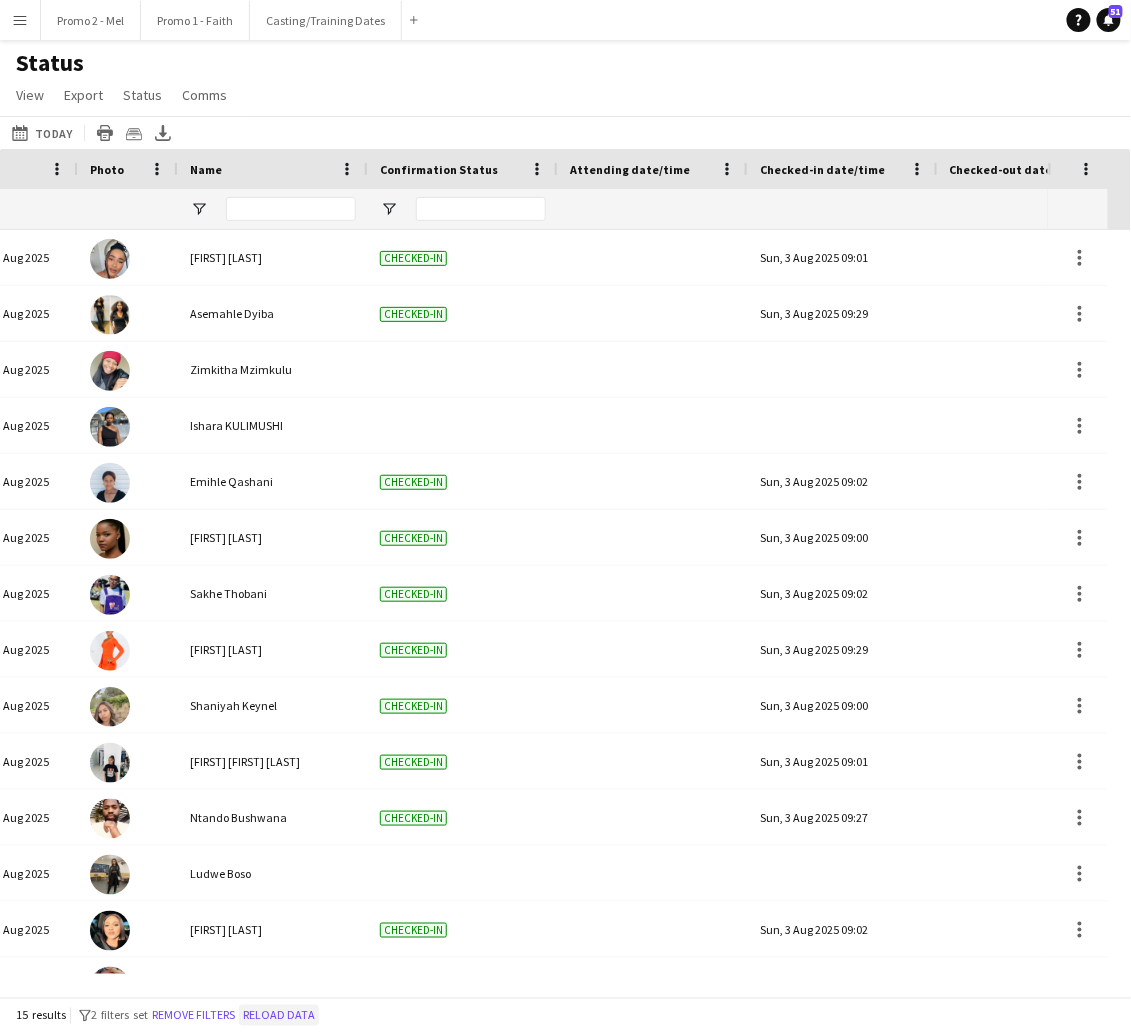 click on "Reload data" 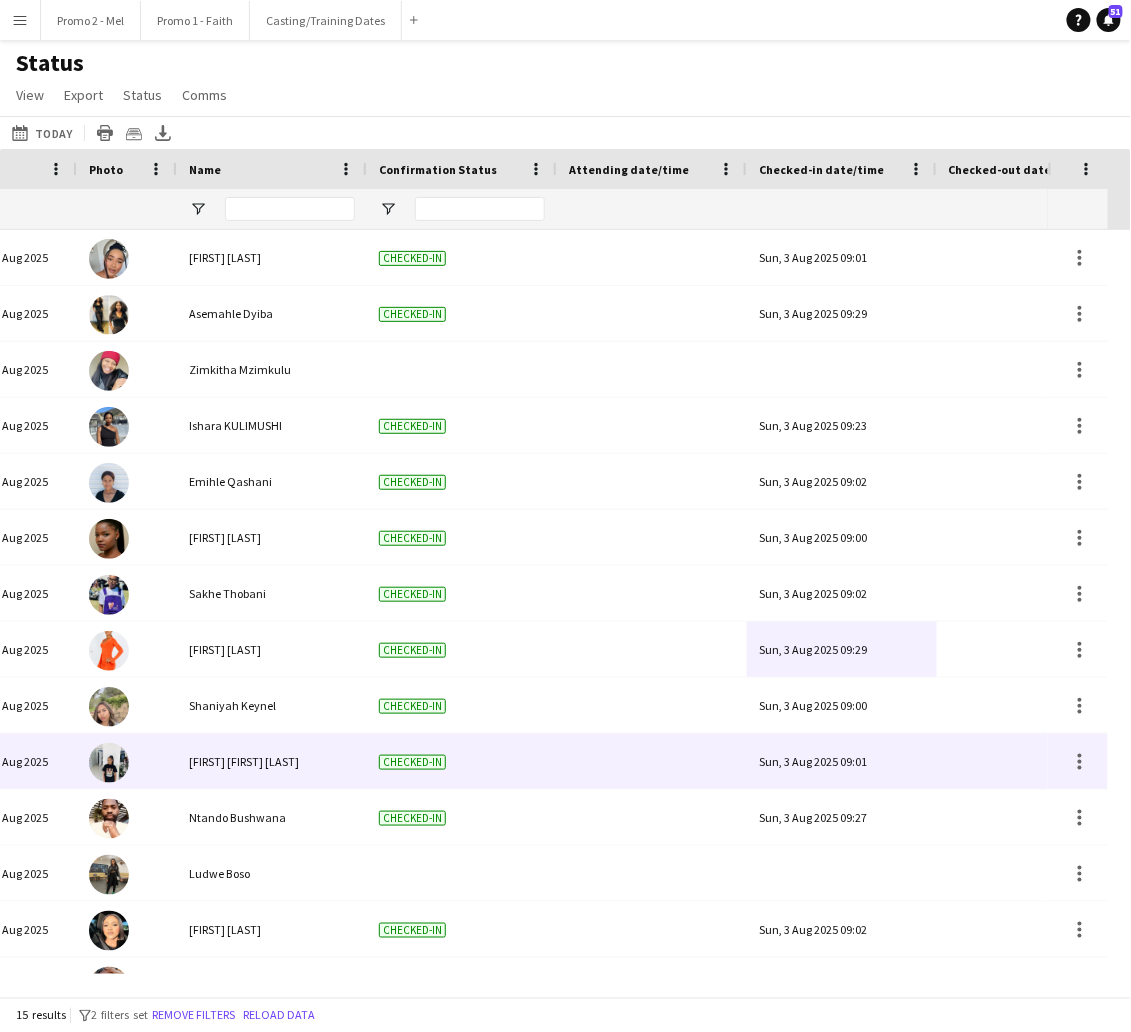 click at bounding box center (652, 761) 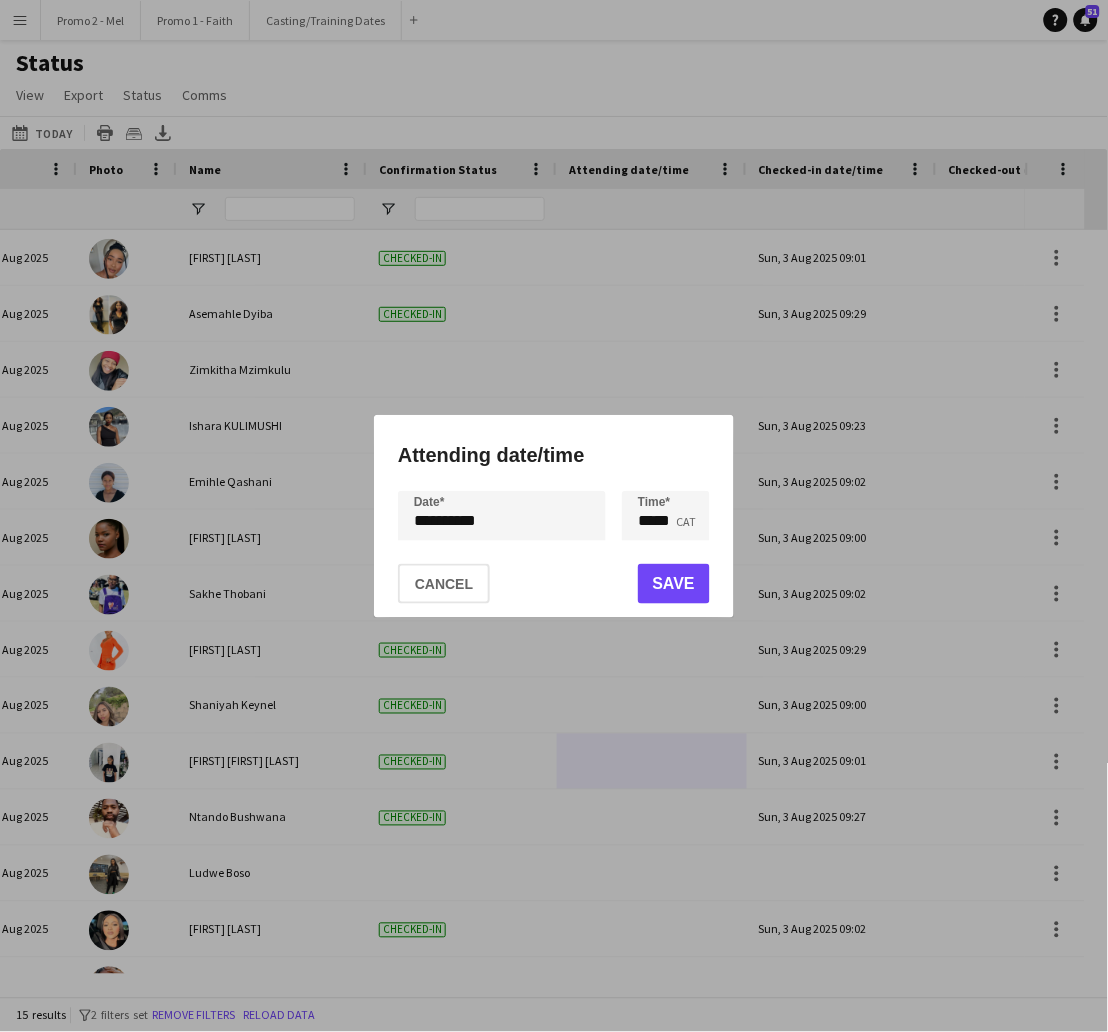 click at bounding box center (554, 516) 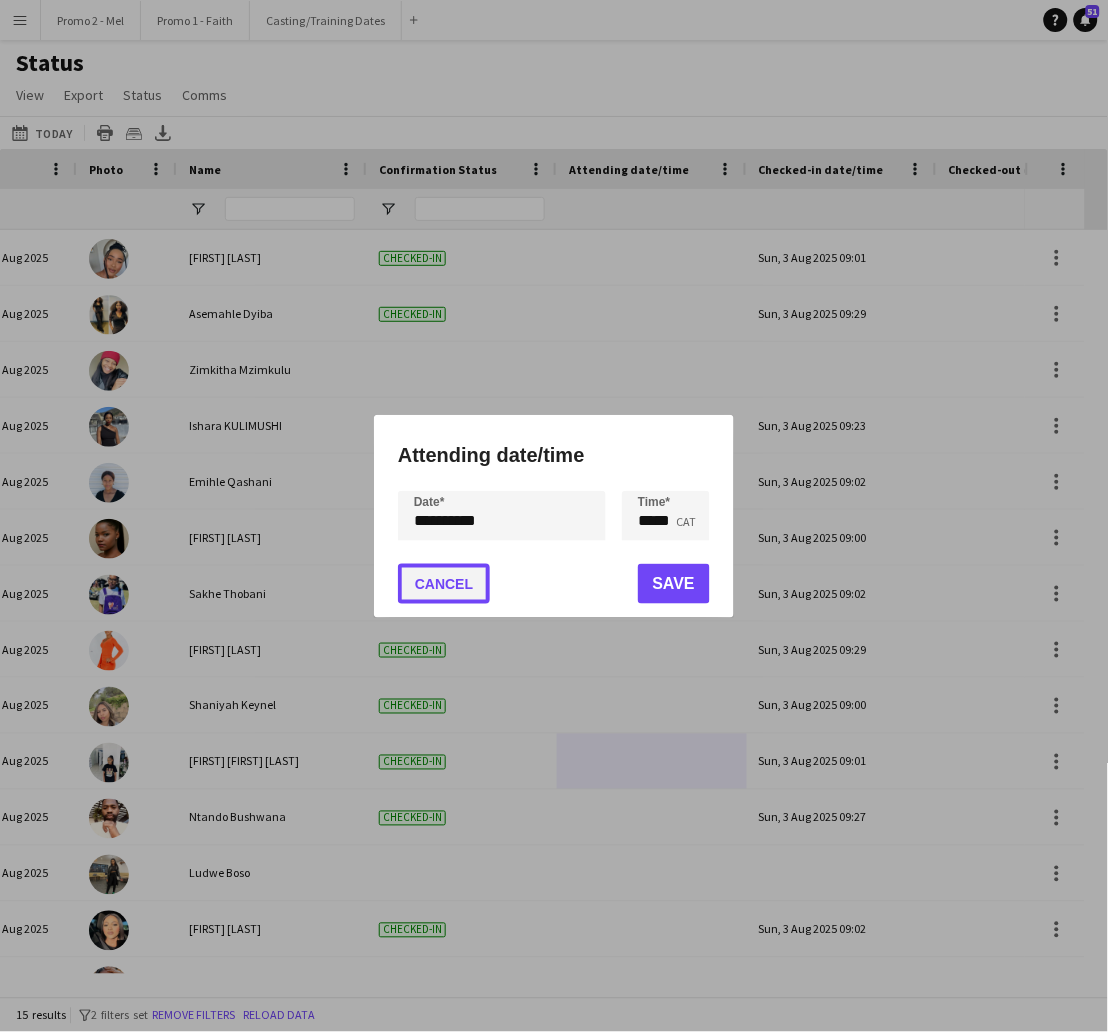 click on "Cancel" 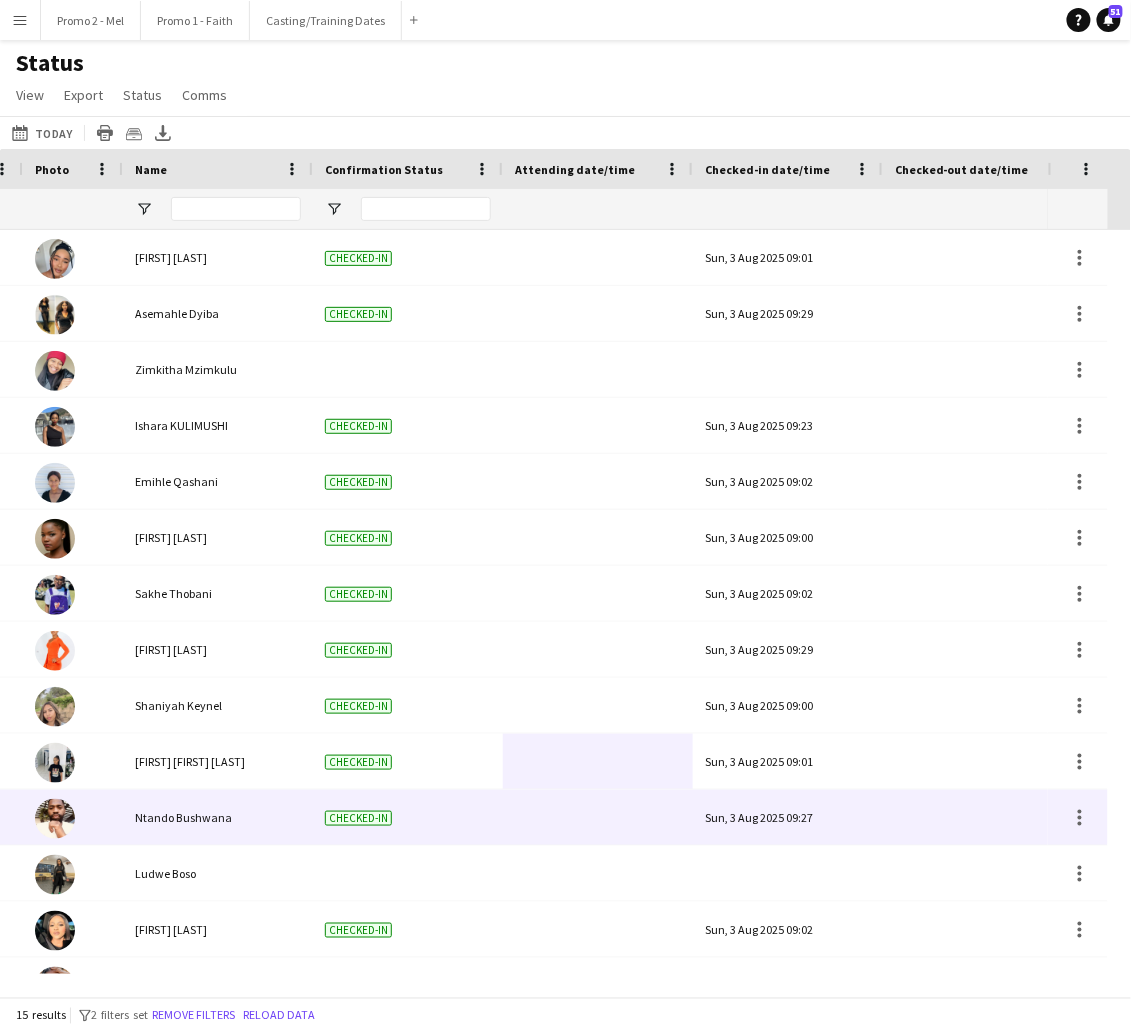 scroll, scrollTop: 0, scrollLeft: 941, axis: horizontal 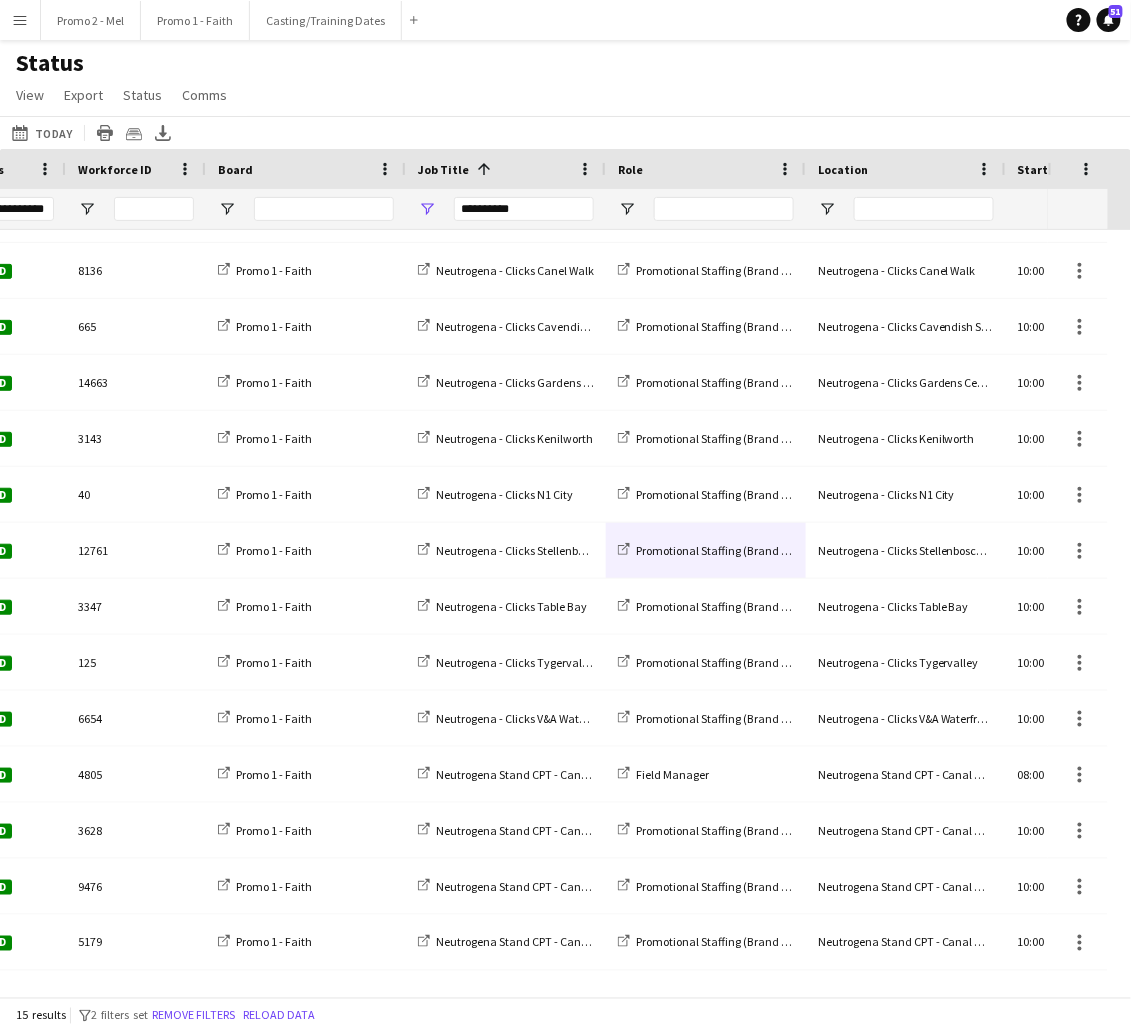 click on "Status   View   Views  Default view Checked in New view Update view Delete view Edit name Customise view Customise filters Reset Filters Reset View Reset All  Export  Export as XLSX Export as CSV Export as PDF Crew files as ZIP  Status  Confirm attendance Check-in Check-out Clear confirm attendance Clear check-in Clear check-out  Comms  Send notification Chat" 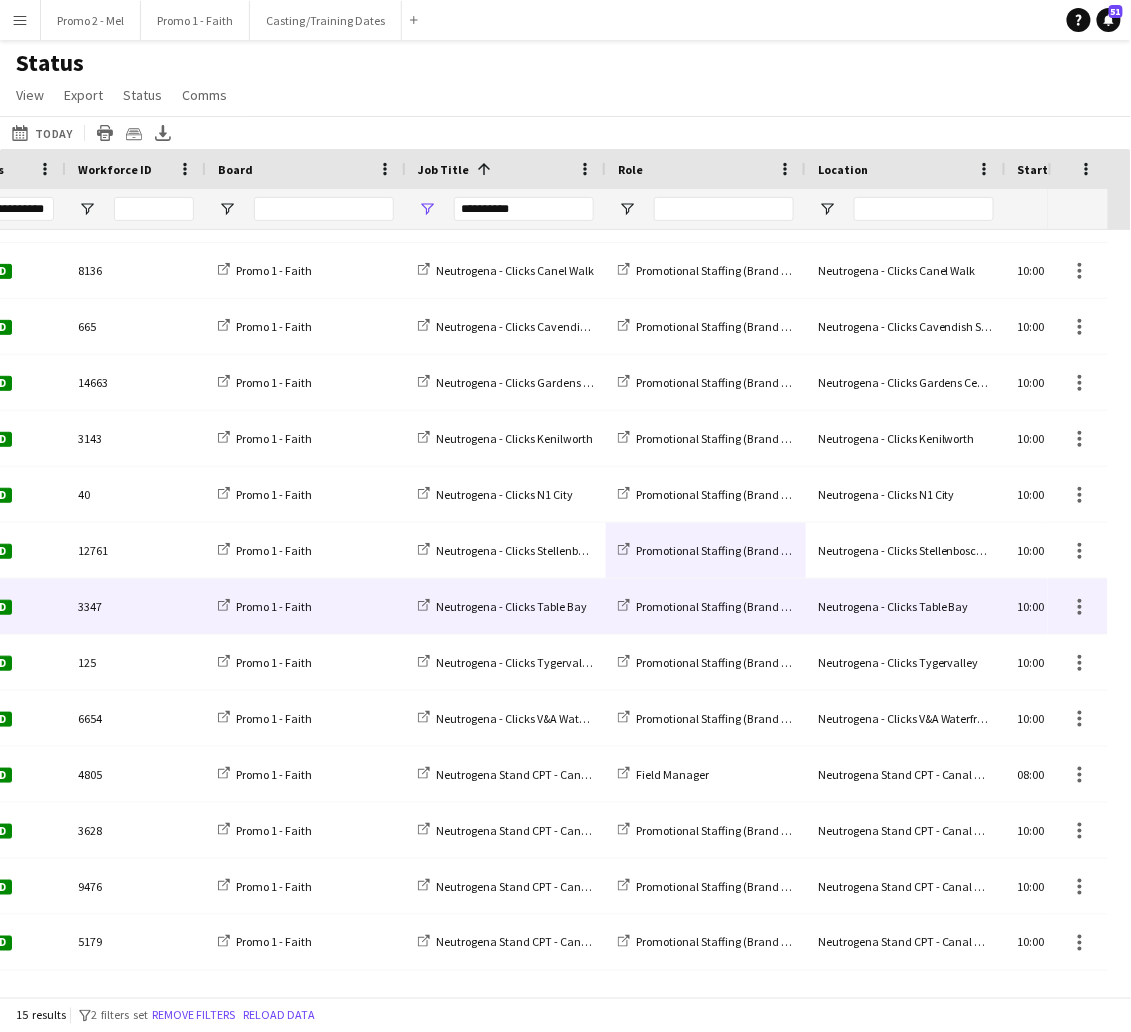 scroll, scrollTop: 0, scrollLeft: 1553, axis: horizontal 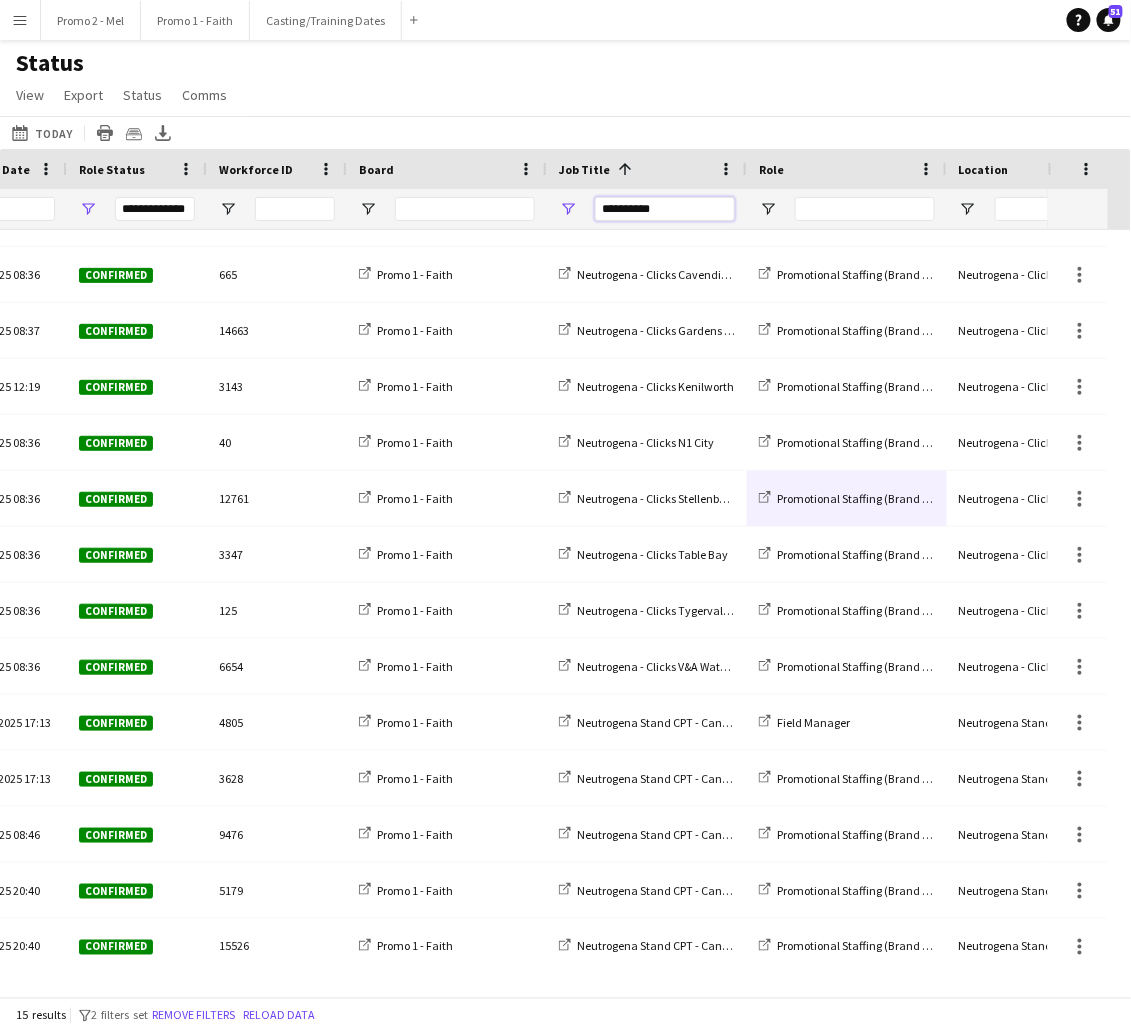 click on "**********" at bounding box center [665, 209] 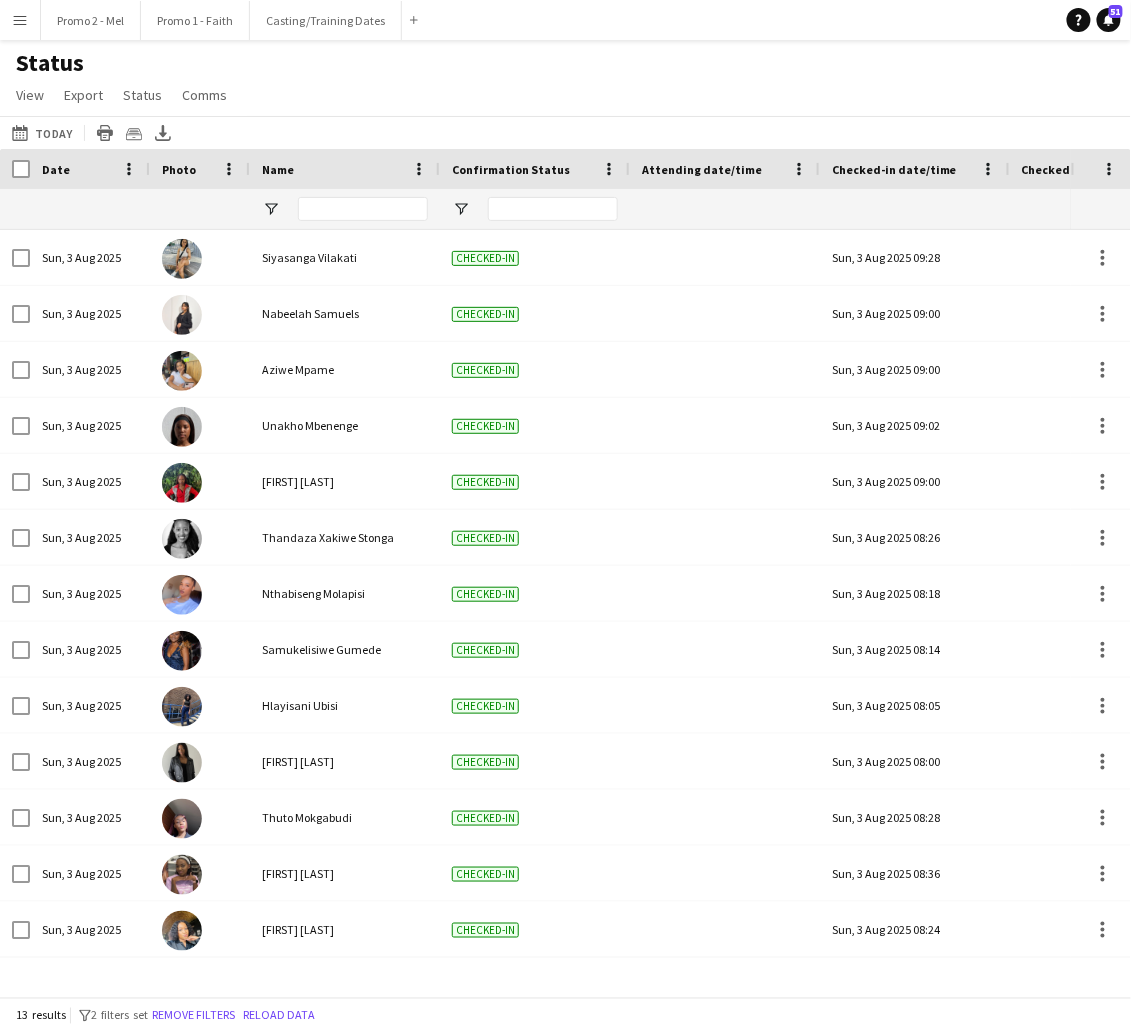 type on "*********" 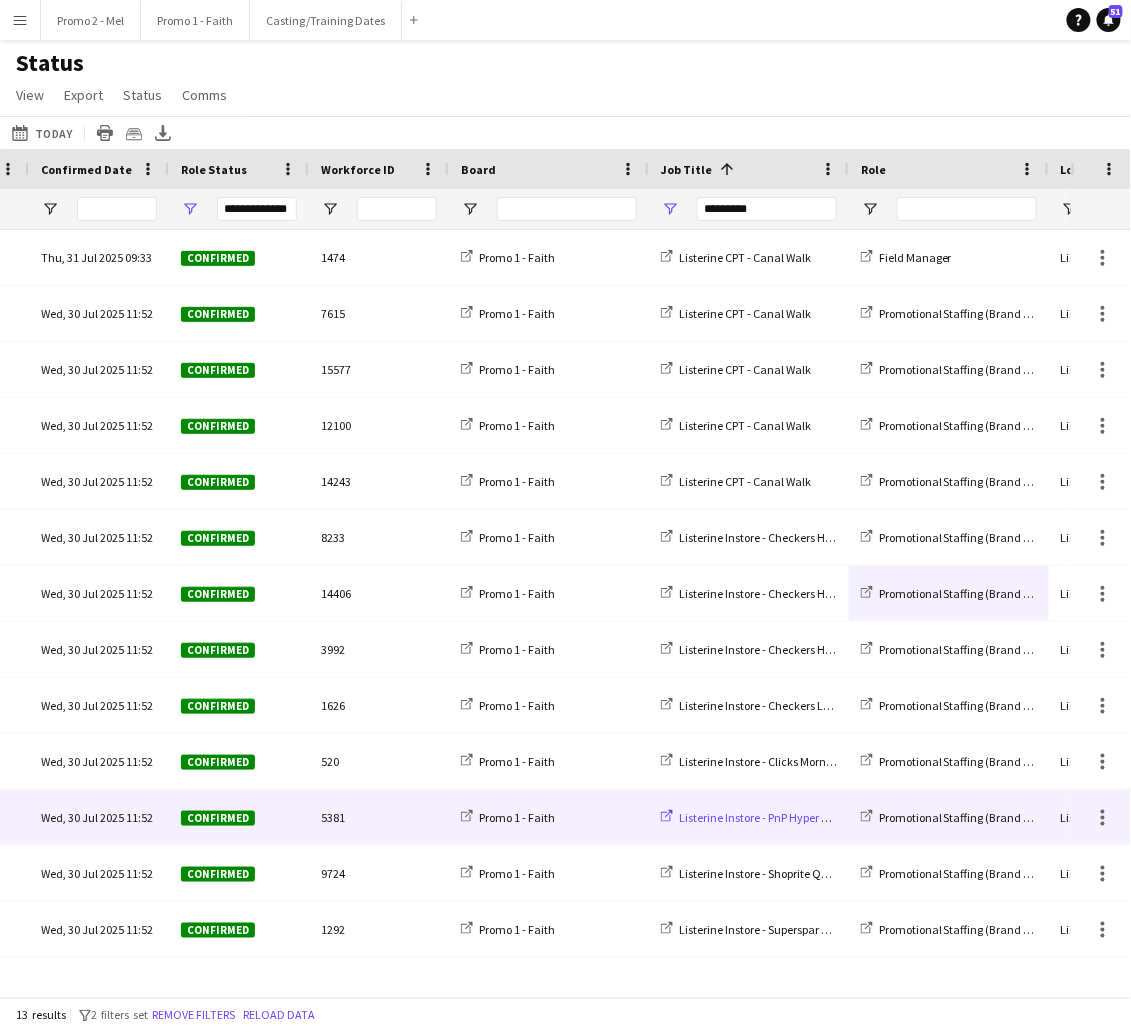click on "Listerine Instore - PnP Hyper Norwood" at bounding box center [773, 817] 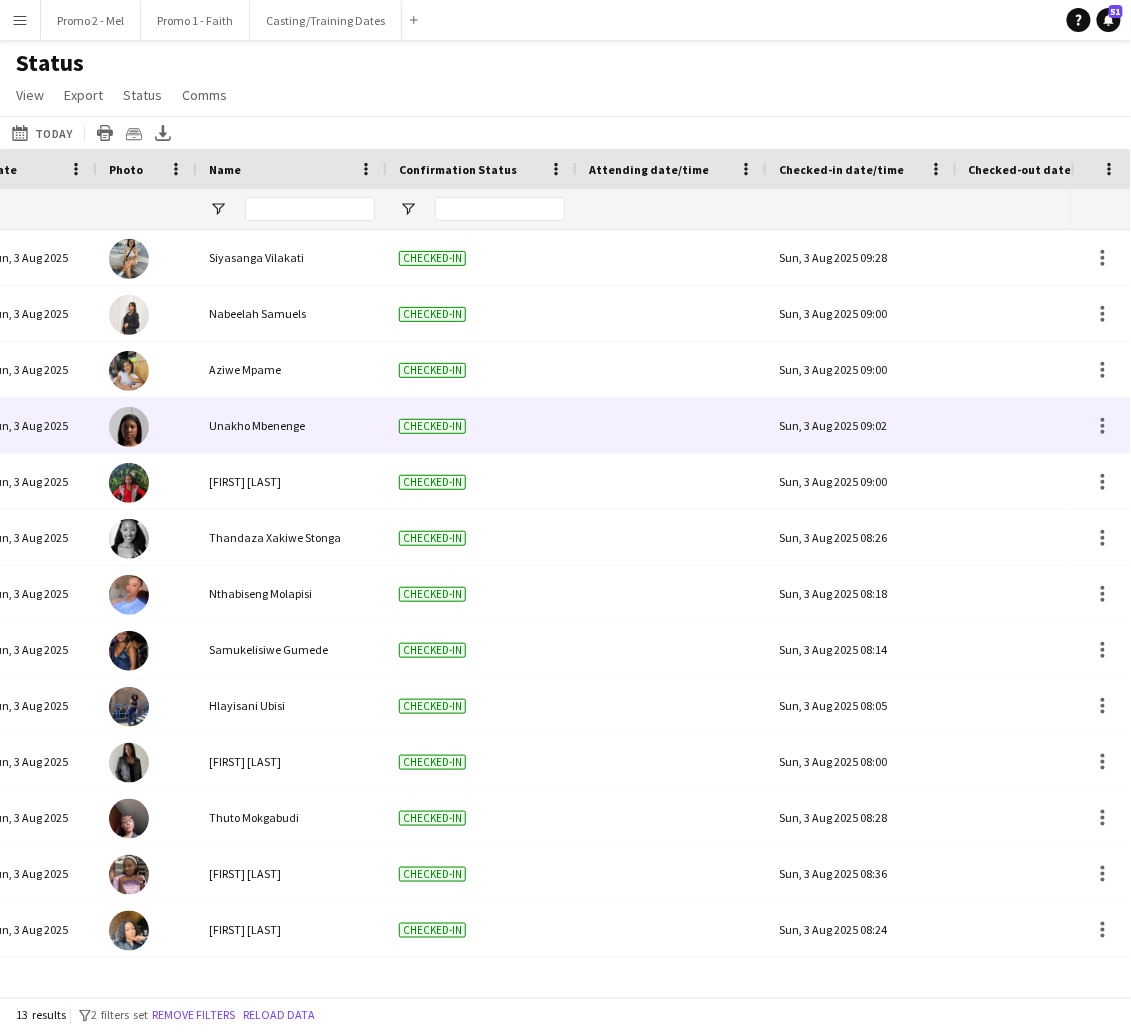 scroll, scrollTop: 0, scrollLeft: 255, axis: horizontal 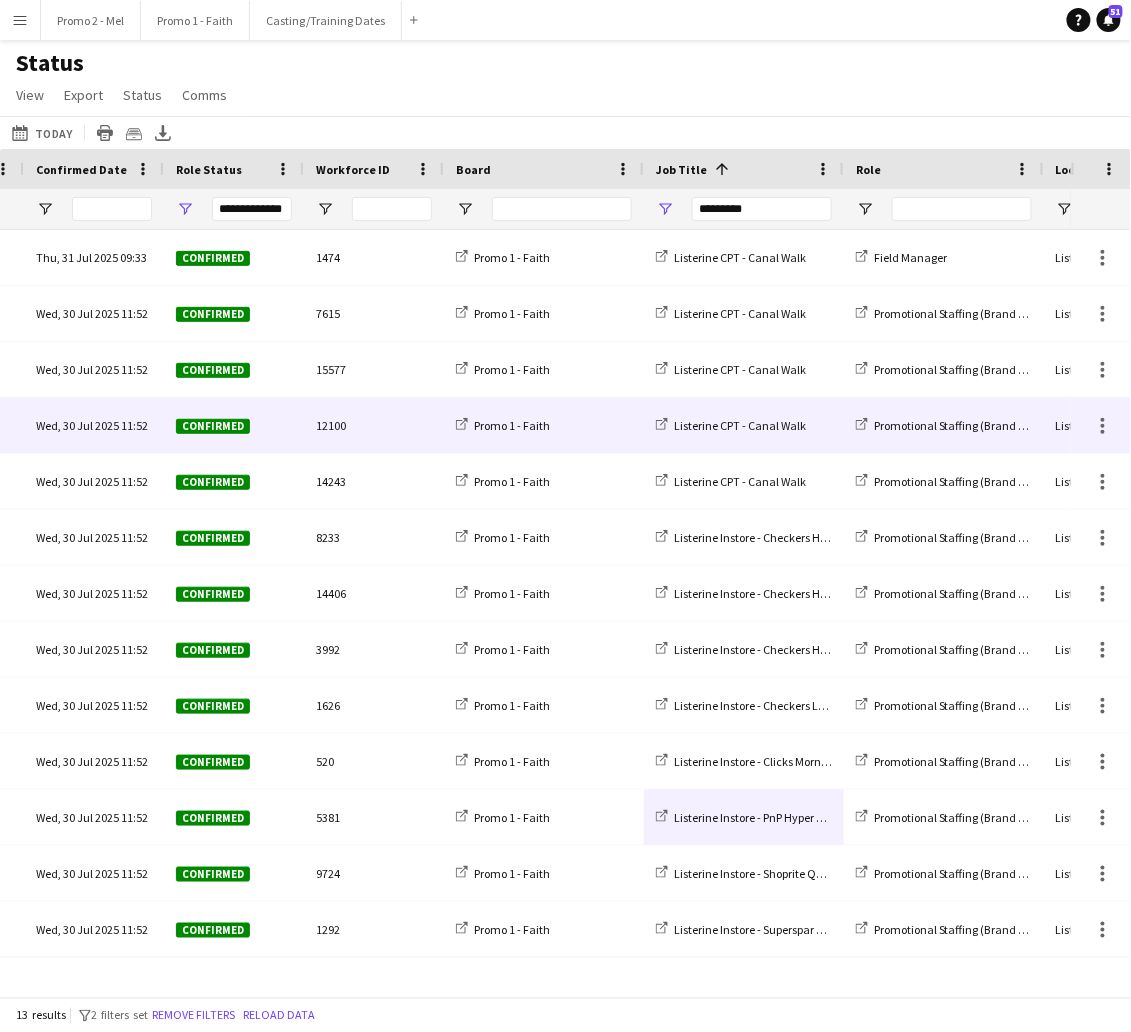 click on "*********" at bounding box center (762, 209) 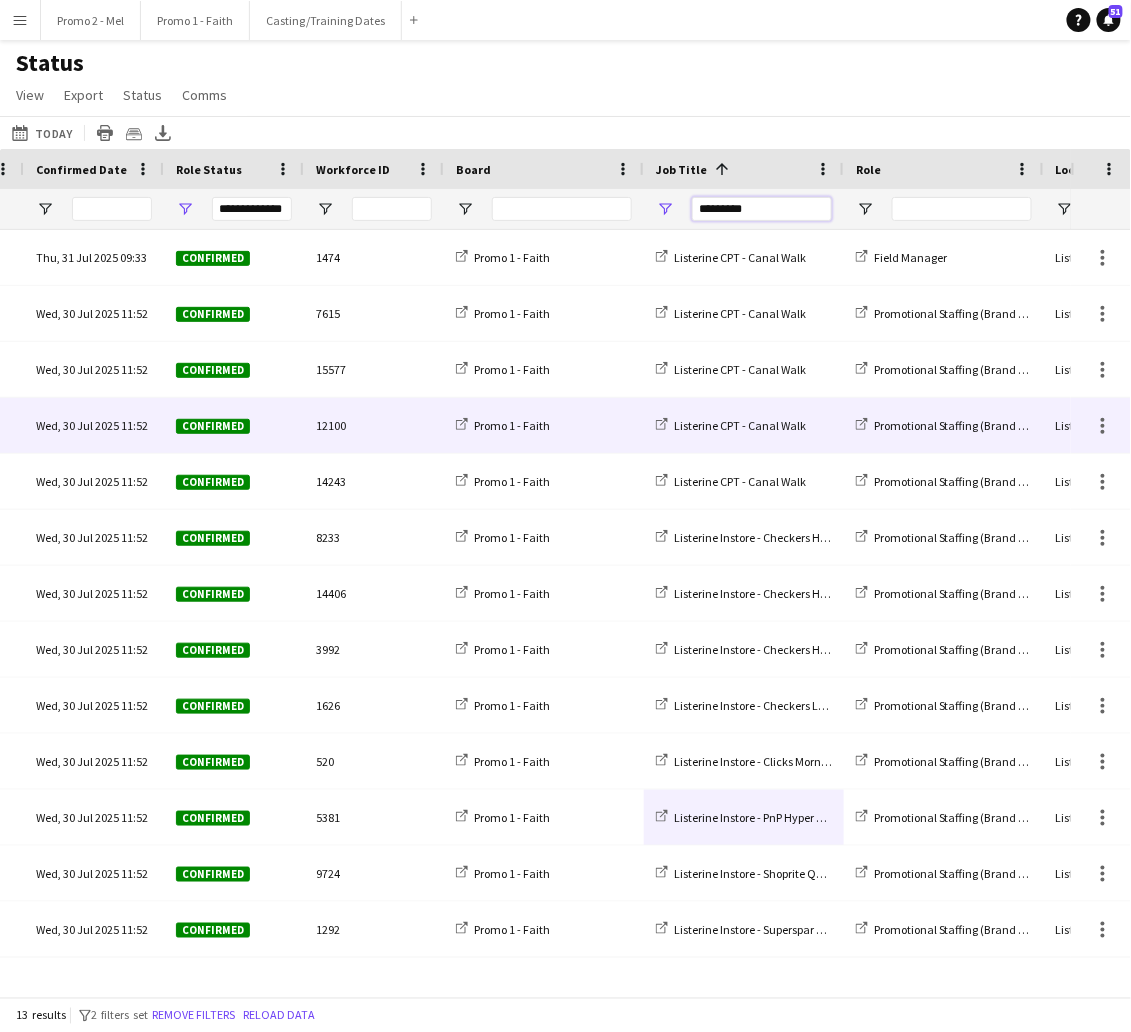 click on "*********" at bounding box center [762, 209] 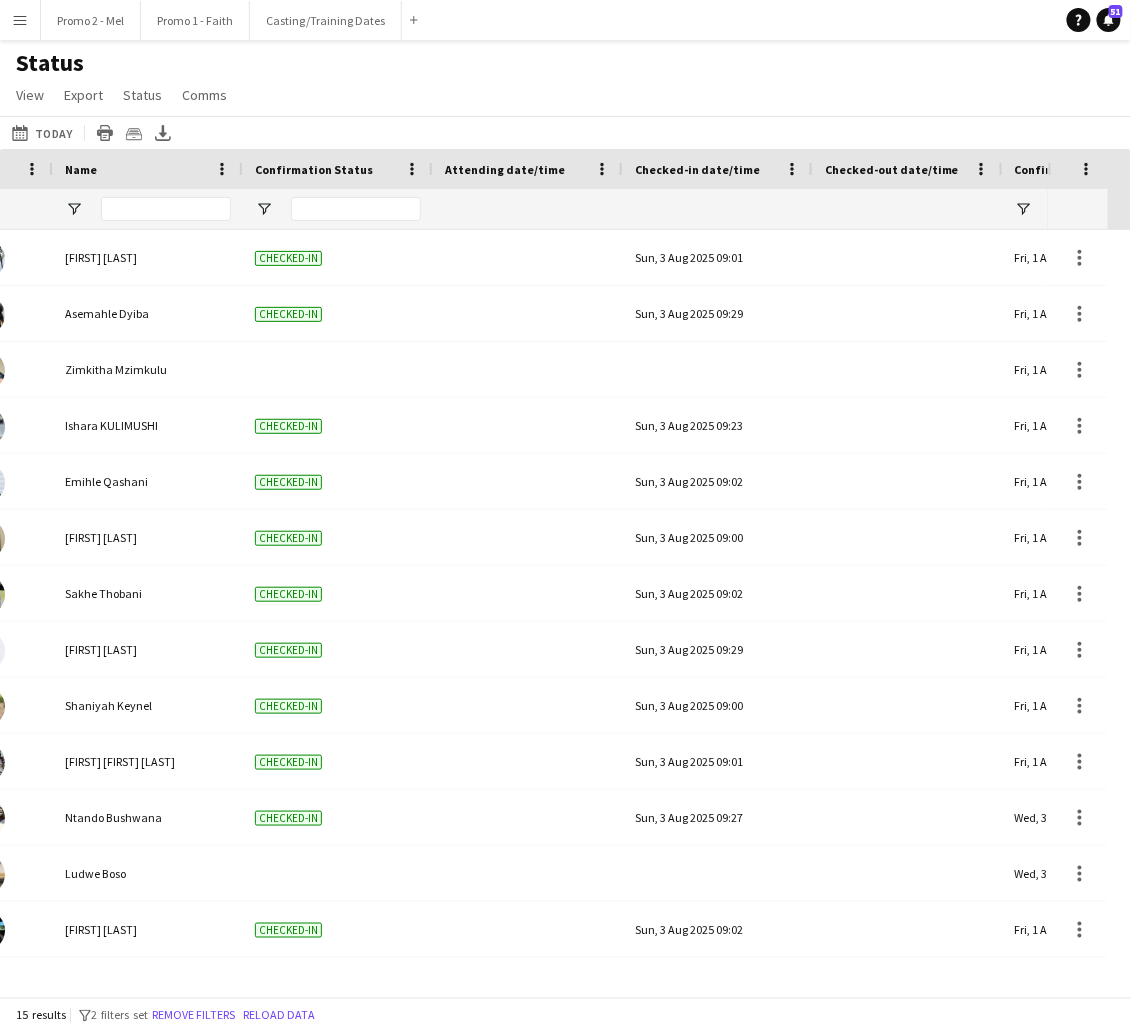 type on "*****" 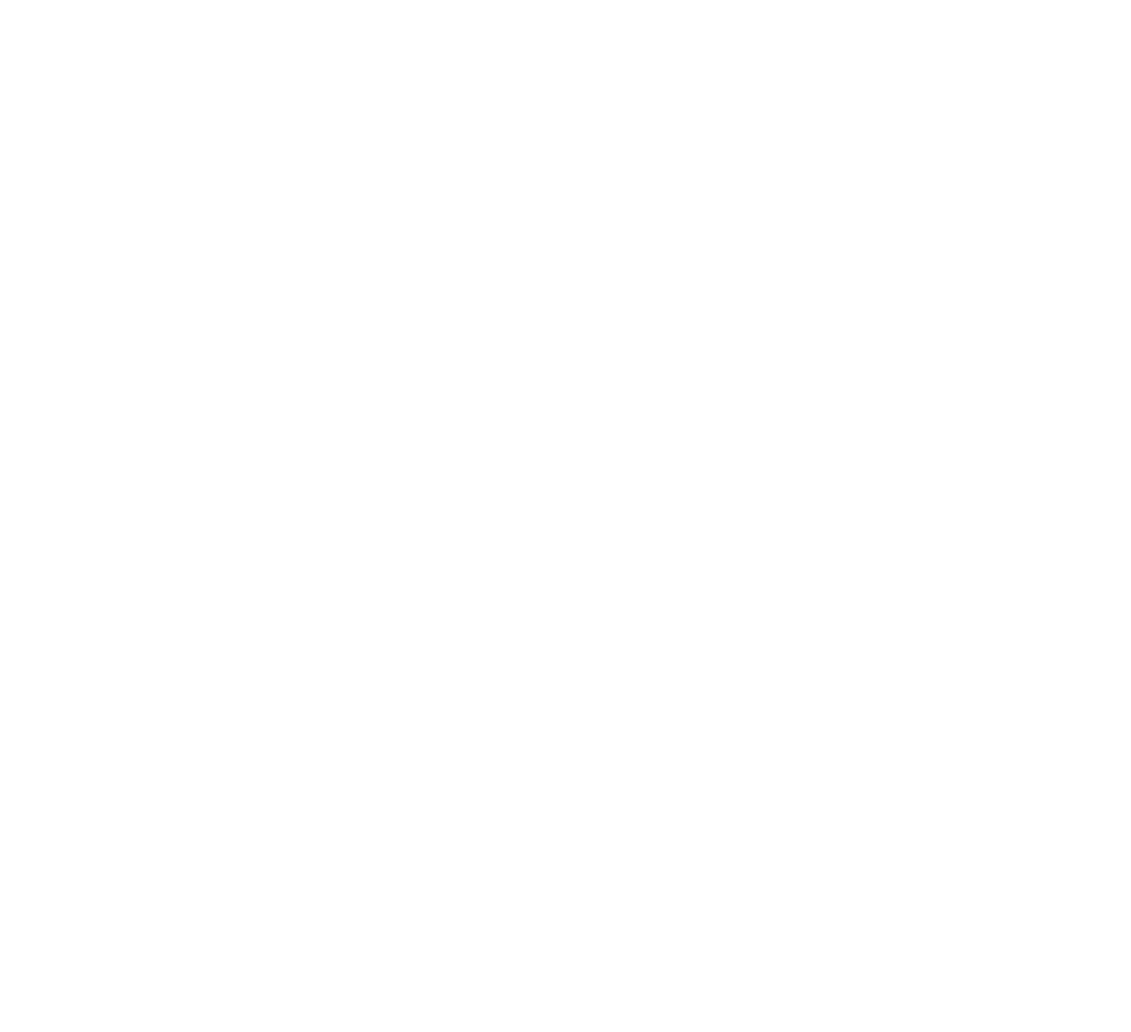 scroll, scrollTop: 0, scrollLeft: 0, axis: both 